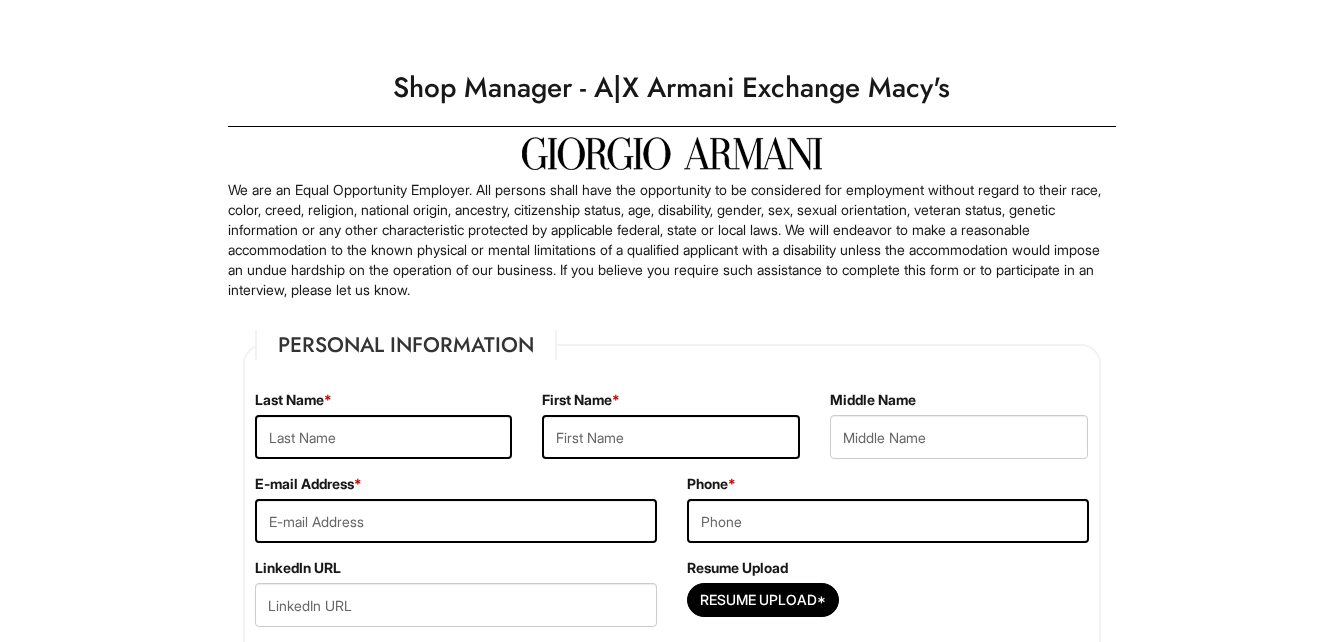scroll, scrollTop: 0, scrollLeft: 0, axis: both 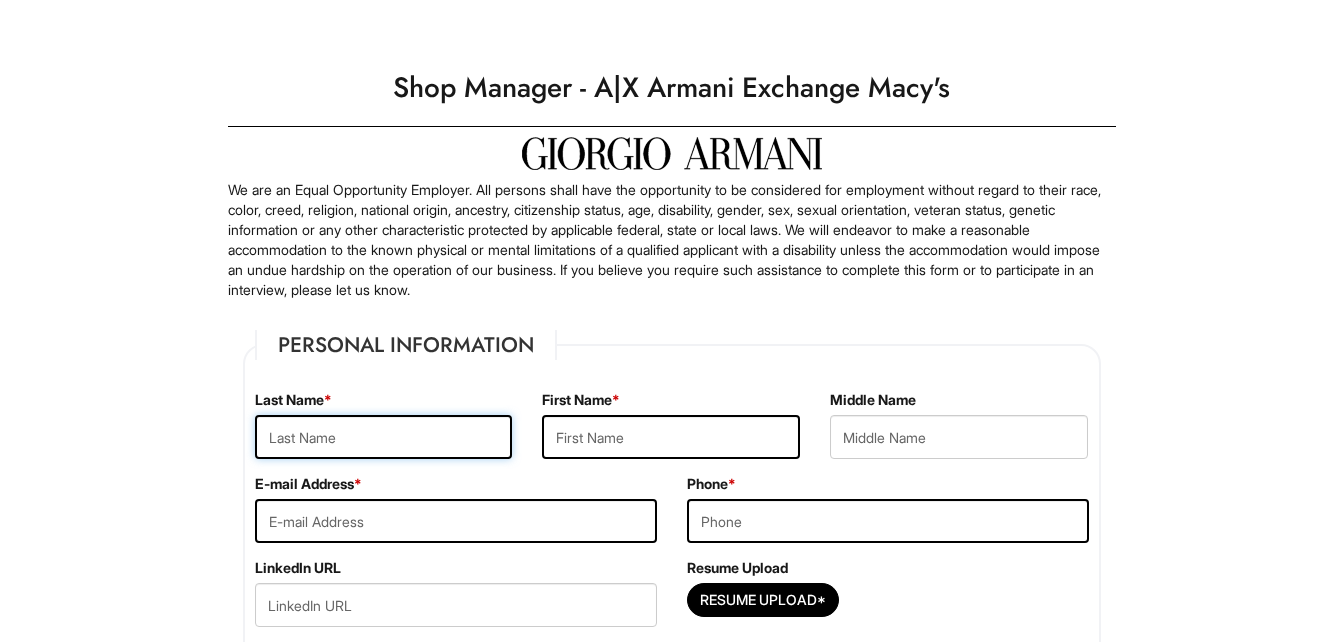 click at bounding box center [384, 437] 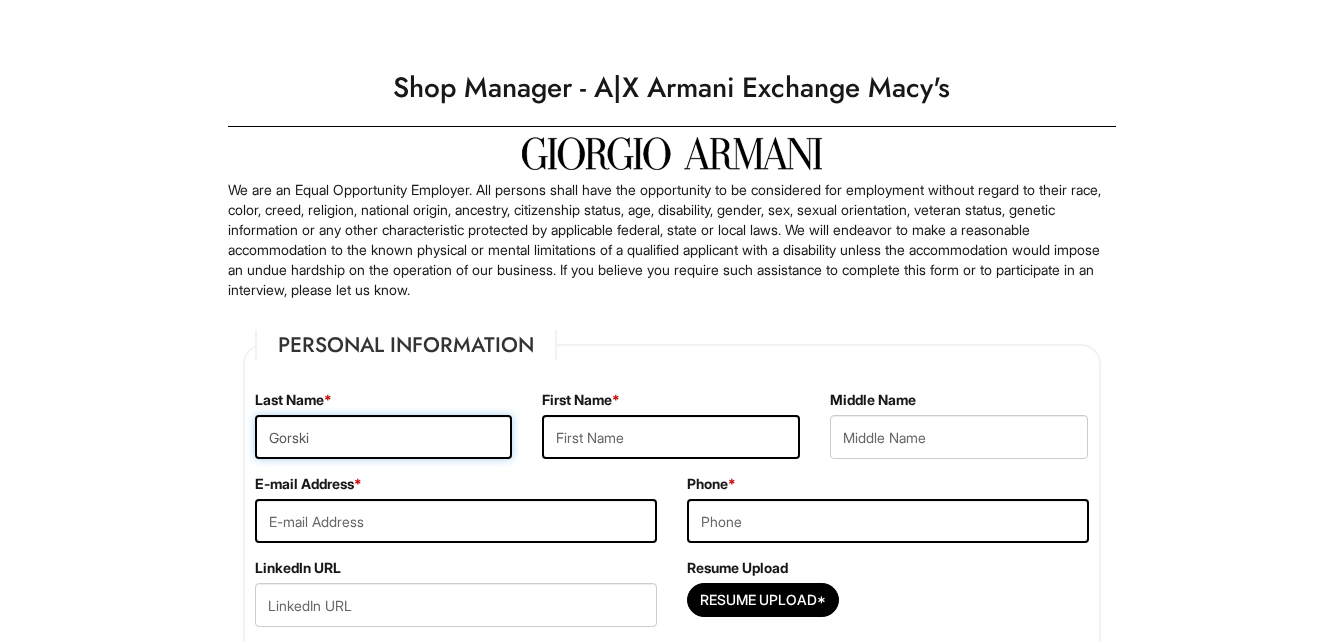 type on "Gorski" 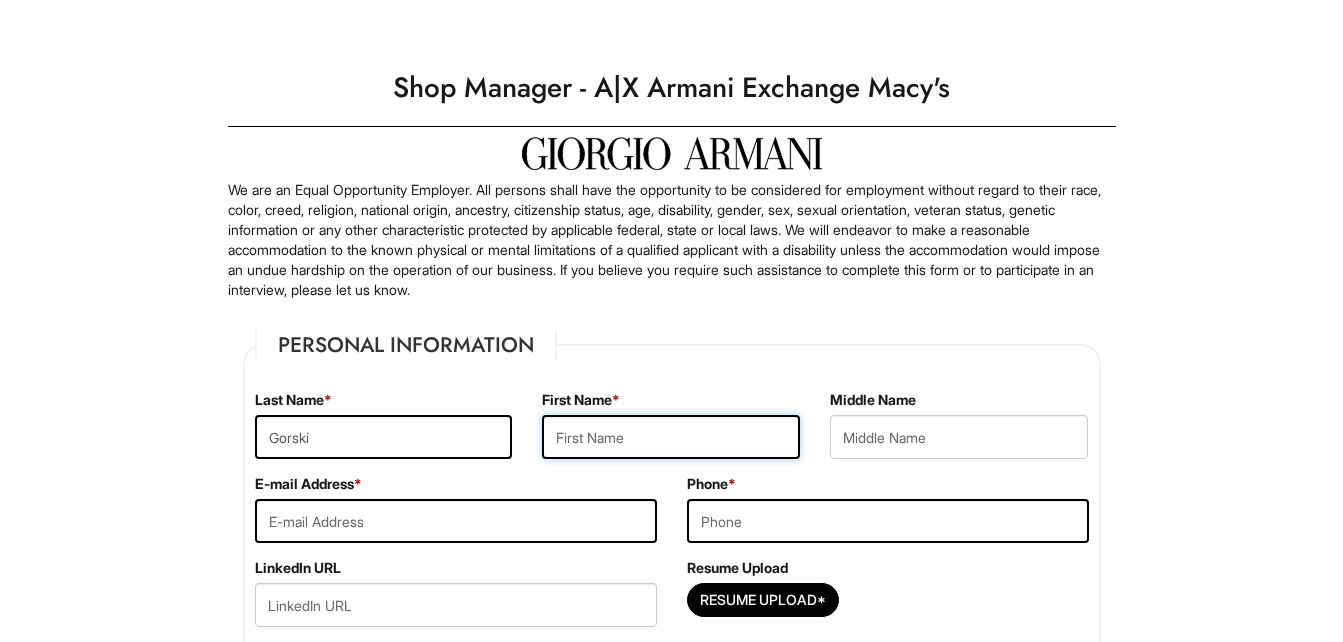 click at bounding box center [671, 437] 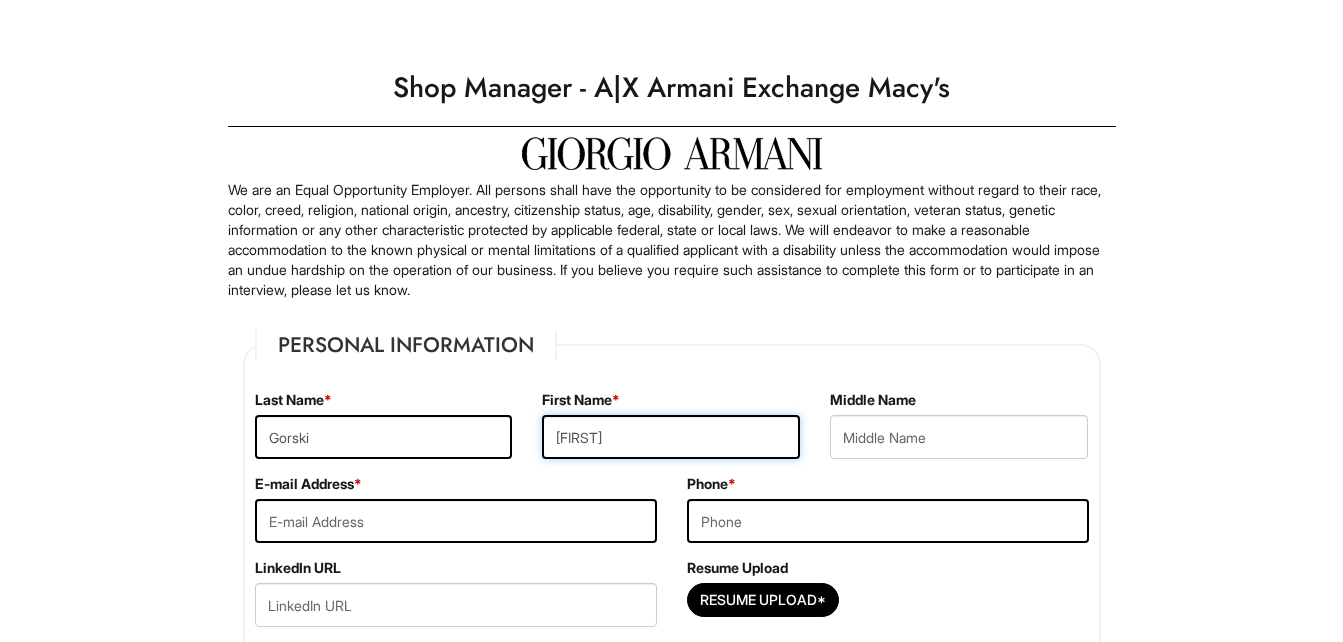 type on "[FIRST]" 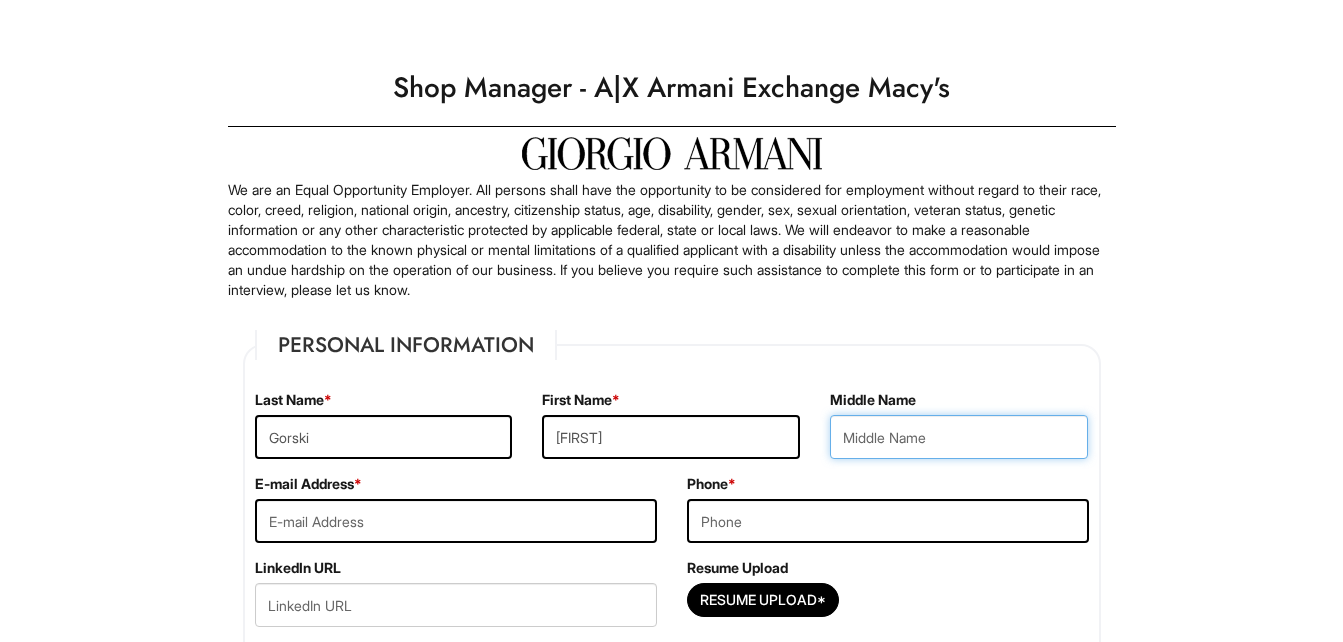 click at bounding box center (959, 437) 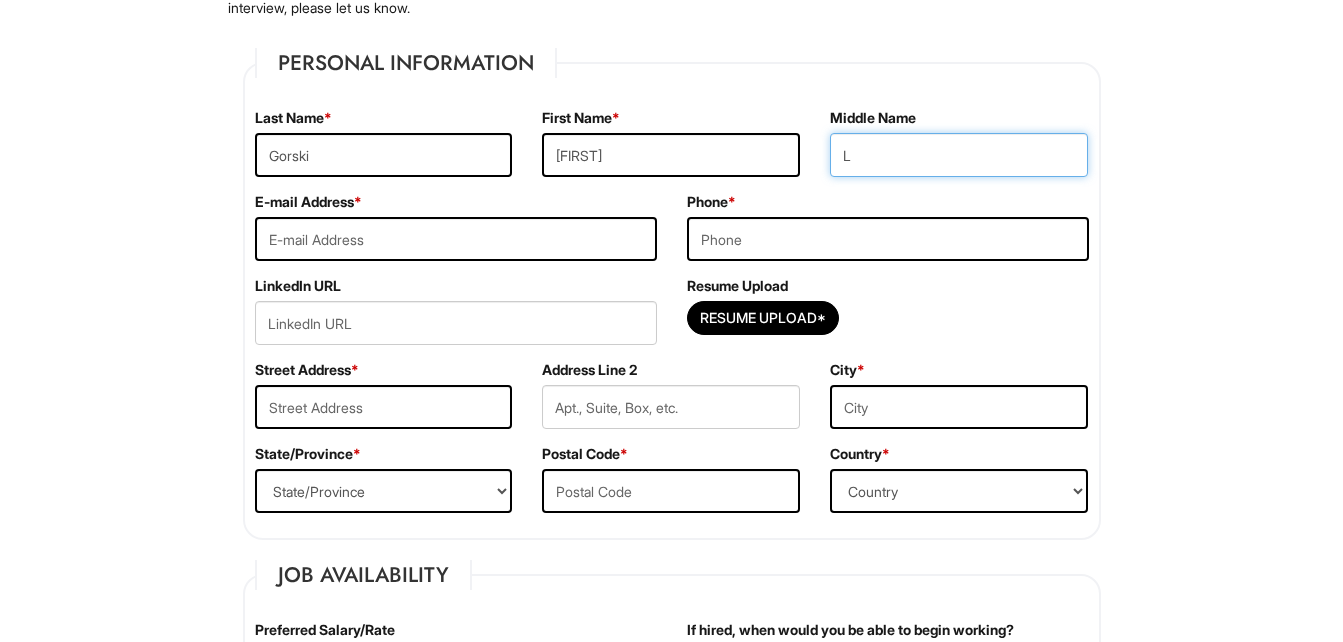 scroll, scrollTop: 333, scrollLeft: 0, axis: vertical 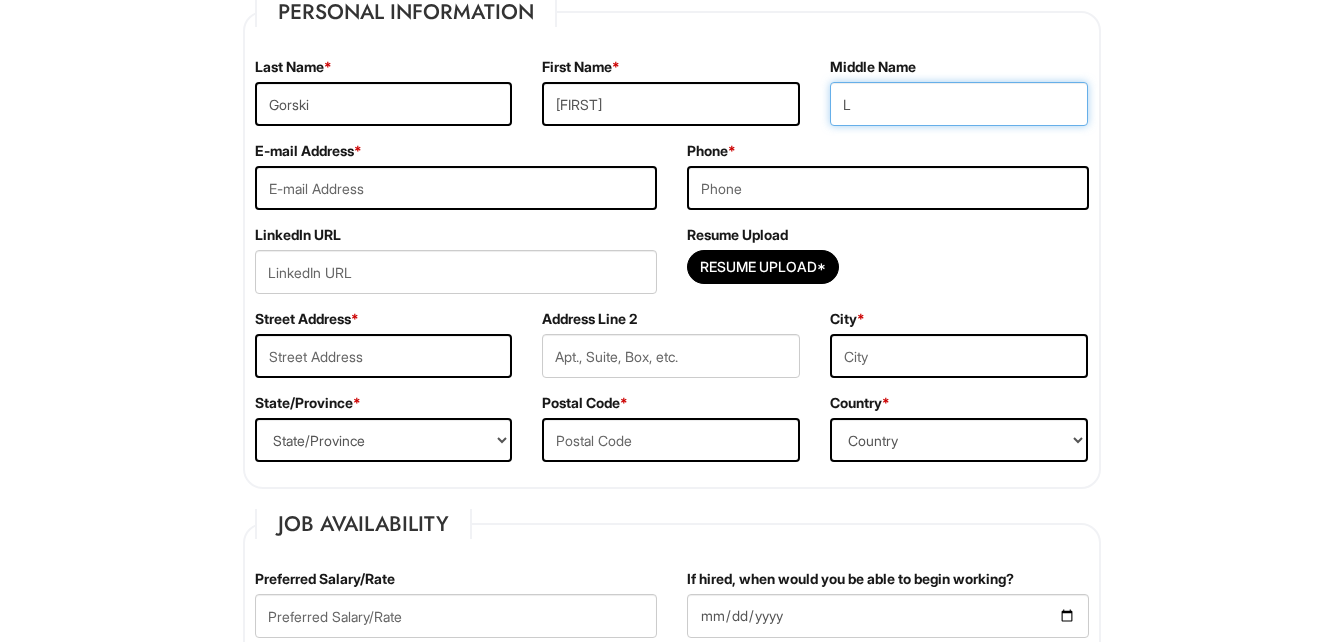 type on "L" 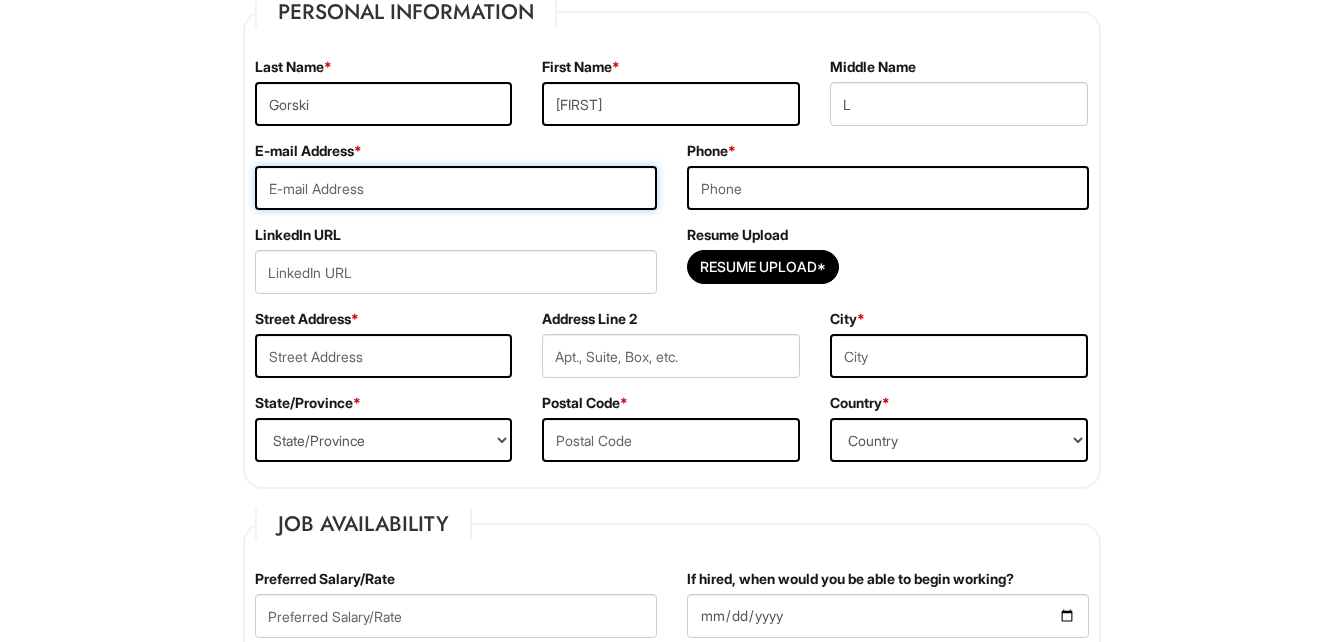 click at bounding box center (456, 188) 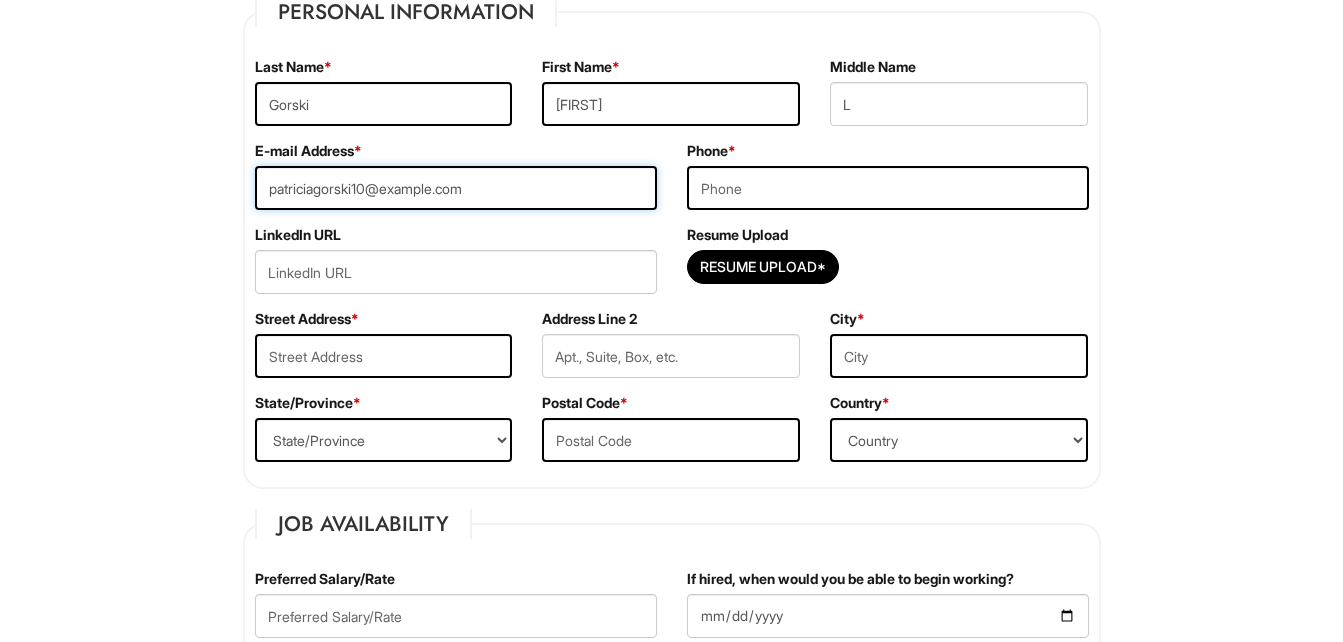 type on "patriciagorski10@example.com" 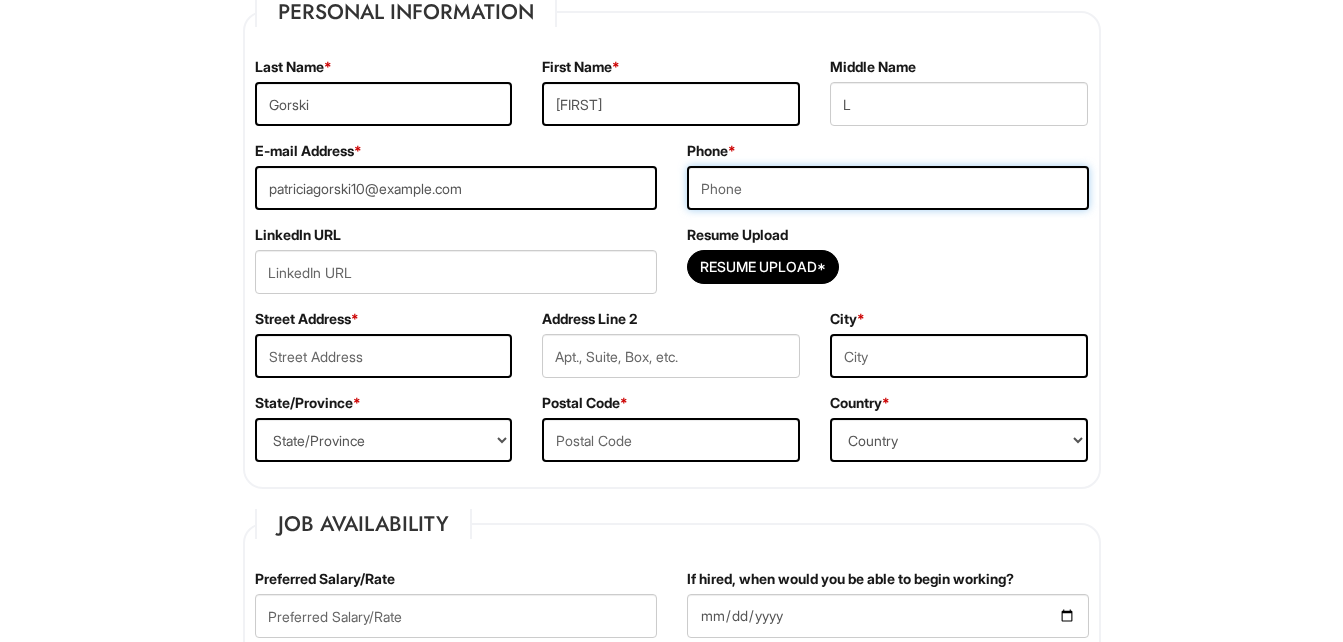 click at bounding box center (888, 188) 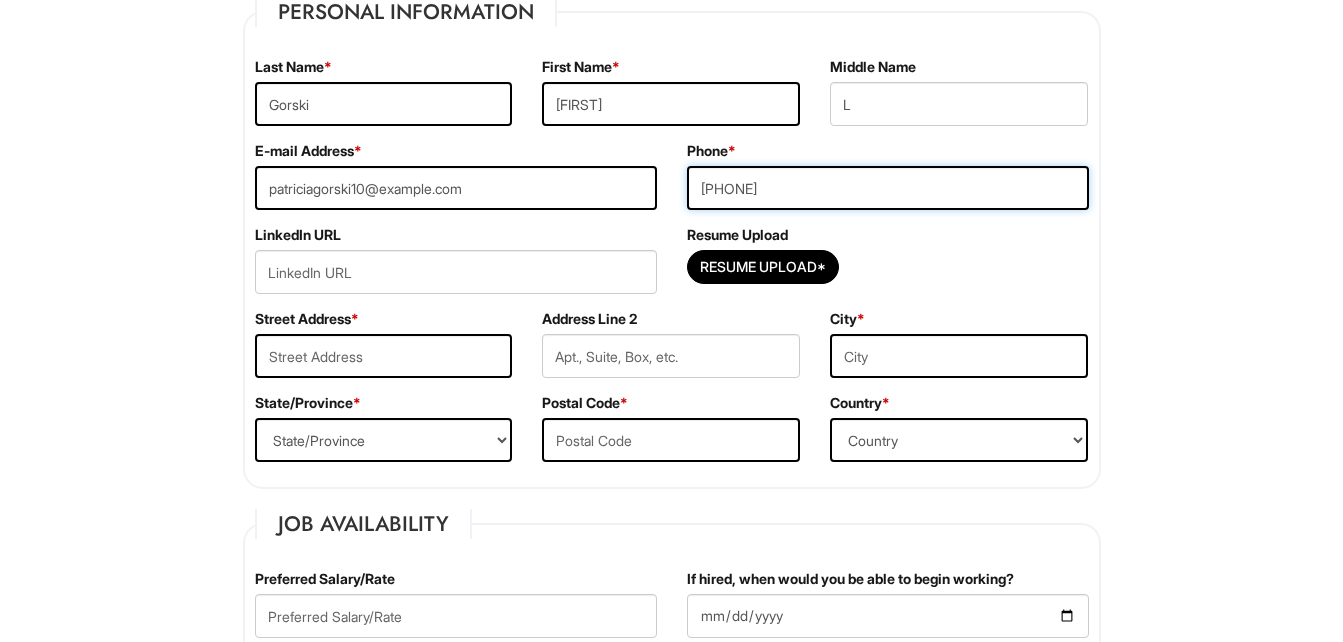 type on "[PHONE]" 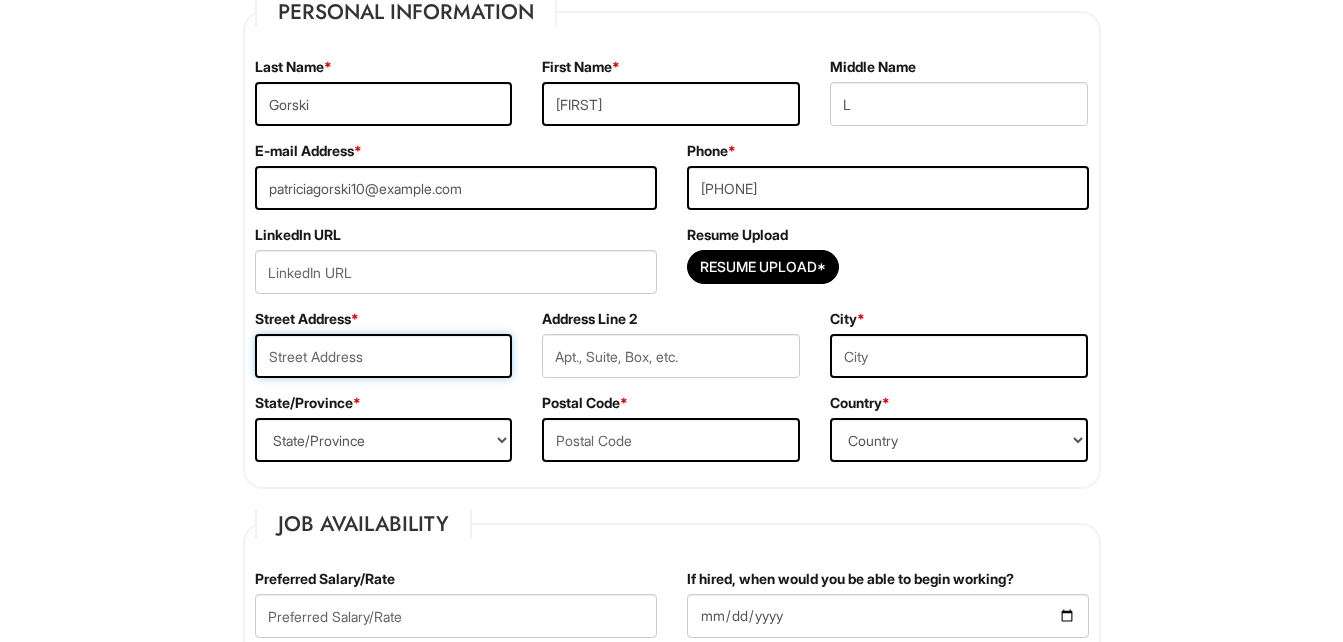 click at bounding box center (384, 356) 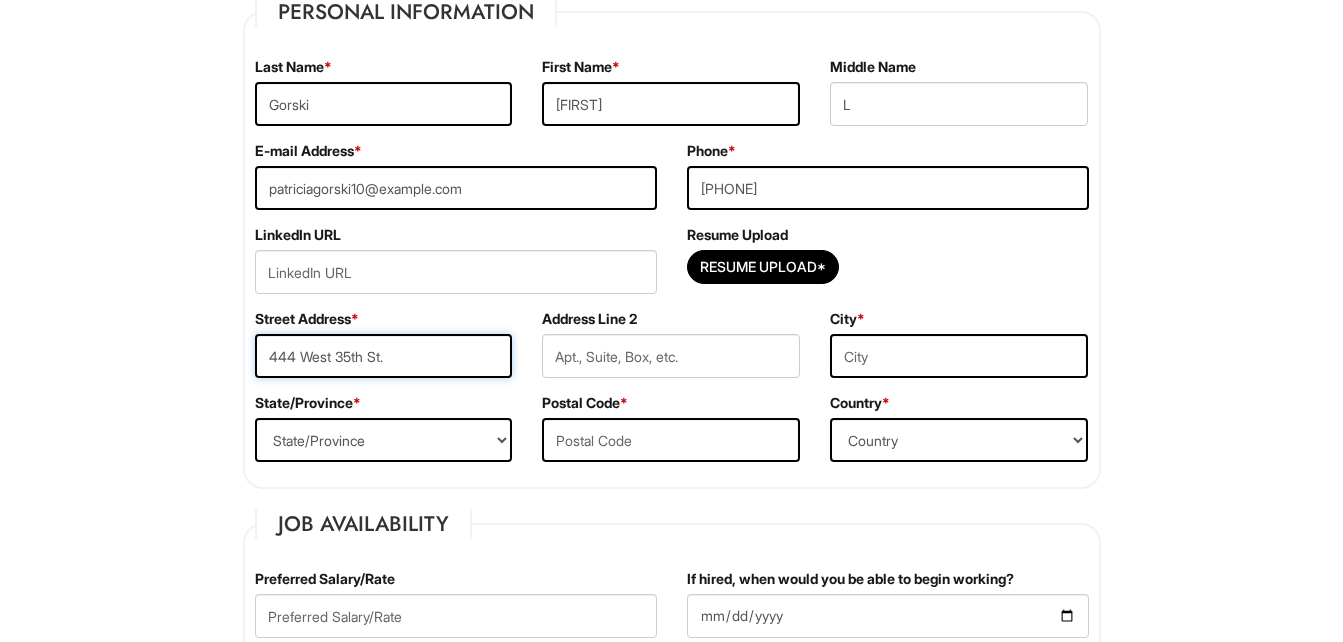 type on "444 West 35th St." 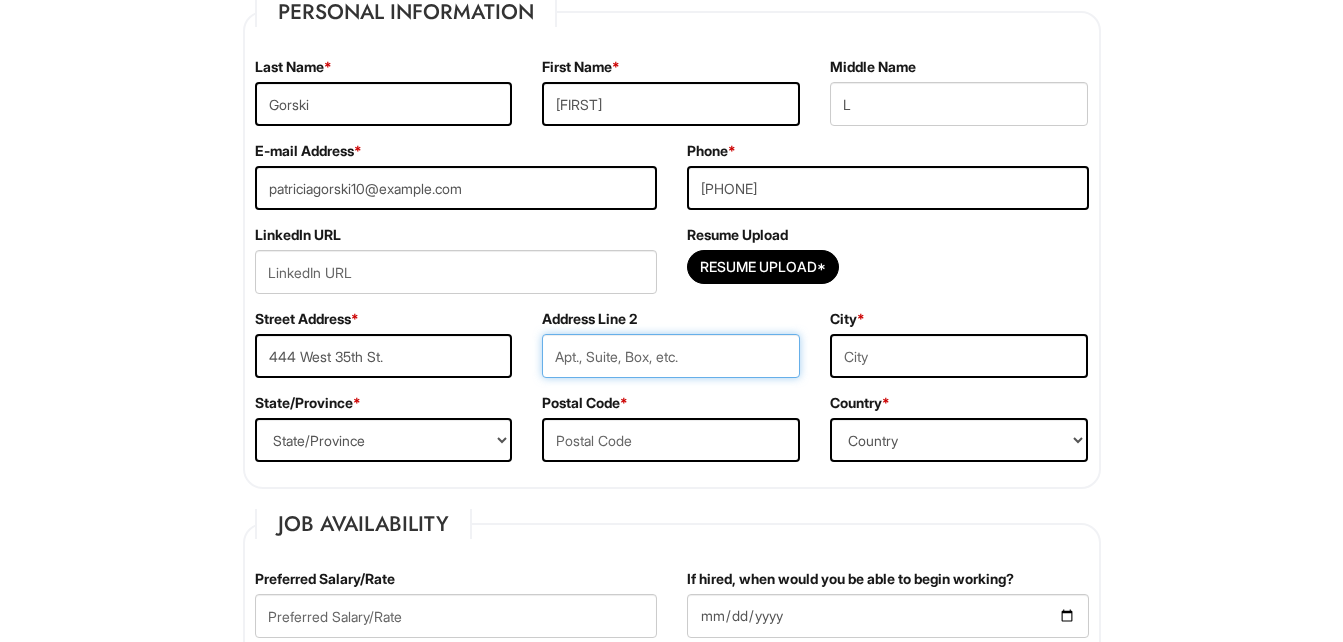 click at bounding box center (671, 356) 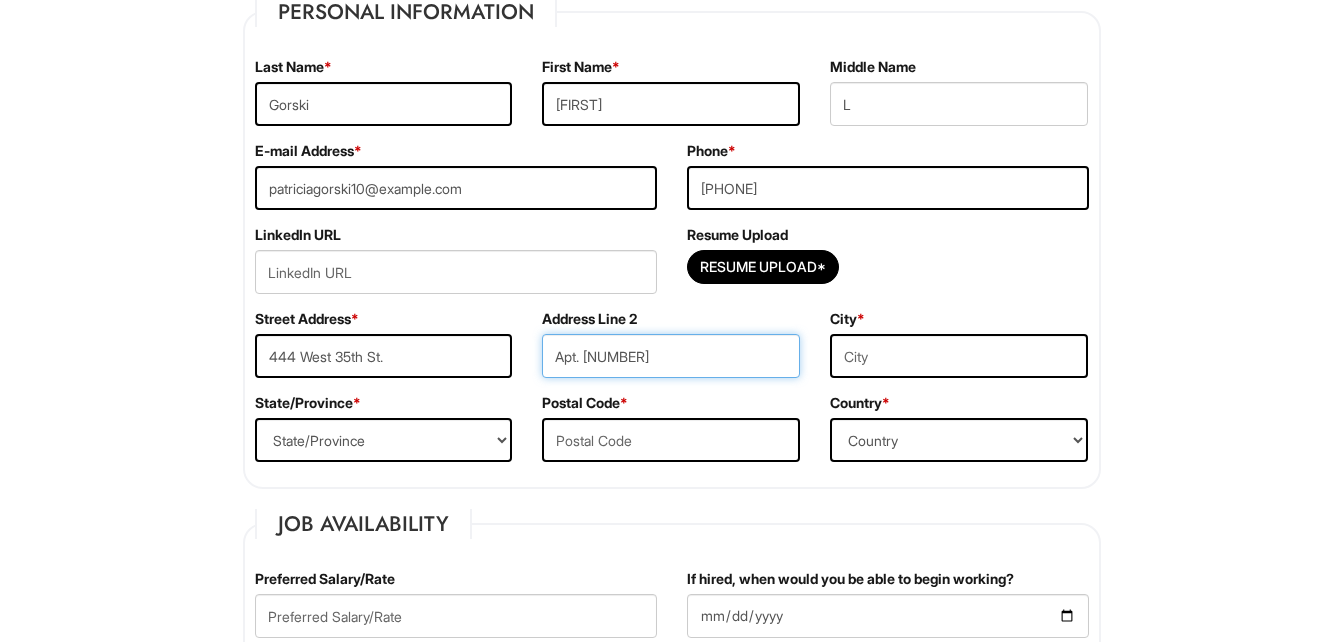 type on "Apt. [NUMBER]" 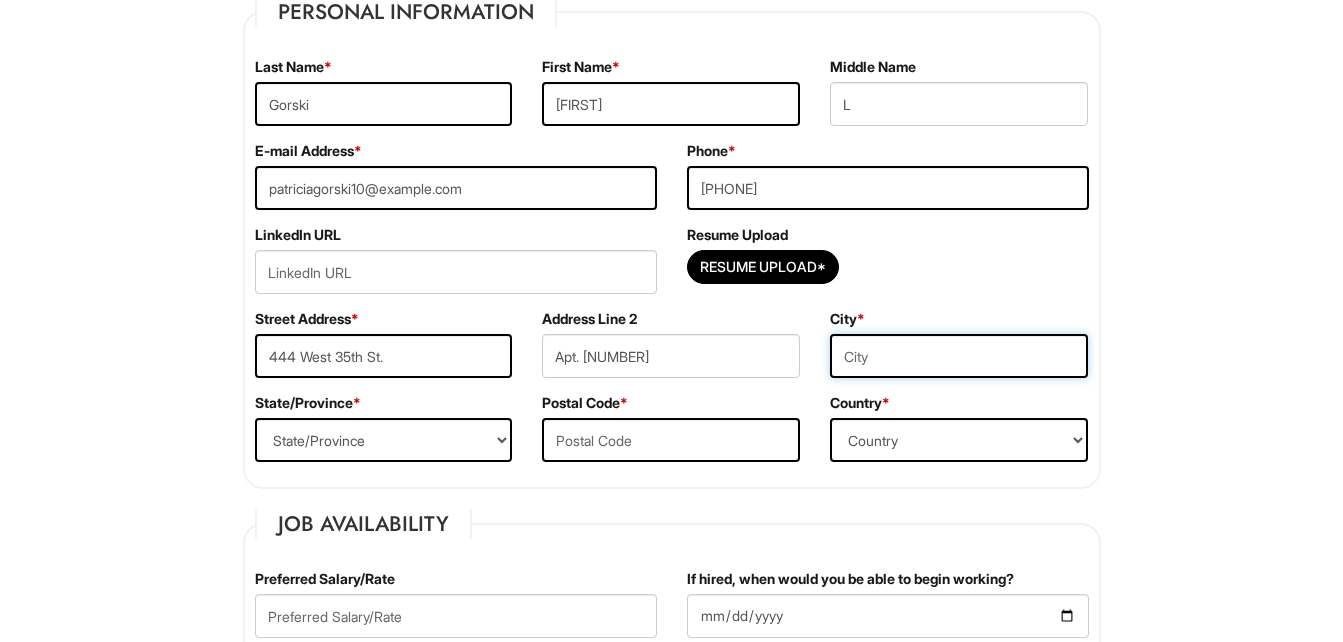 click at bounding box center [959, 356] 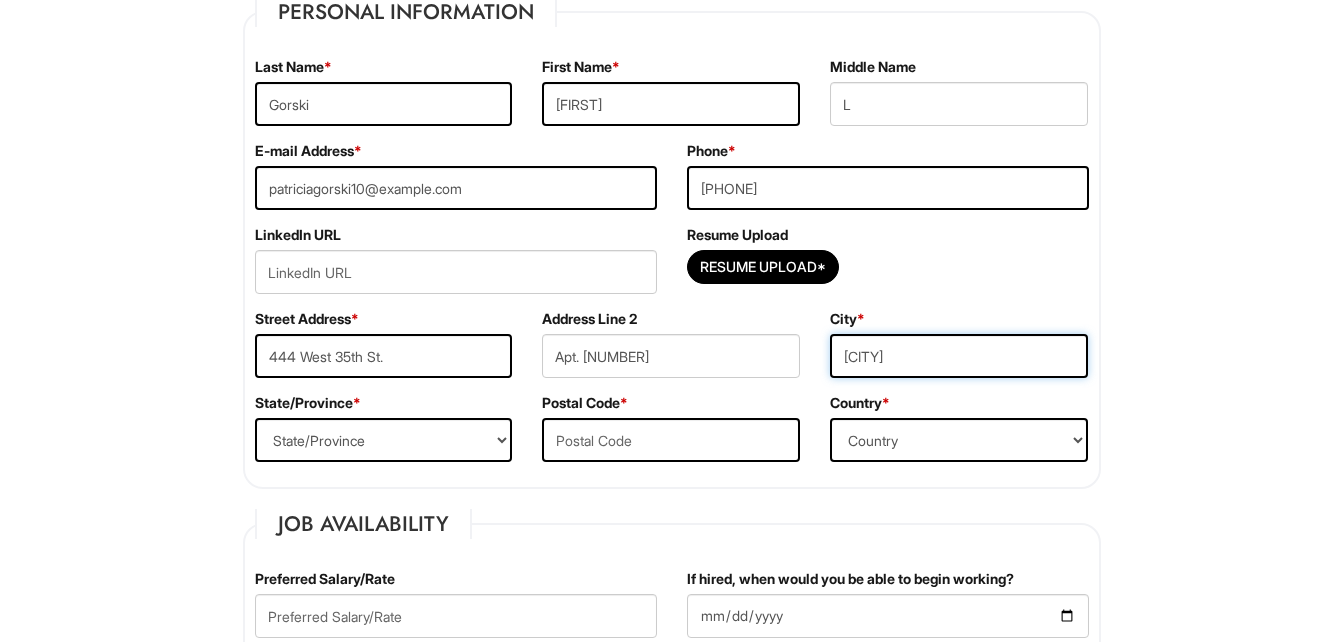 type on "[CITY]" 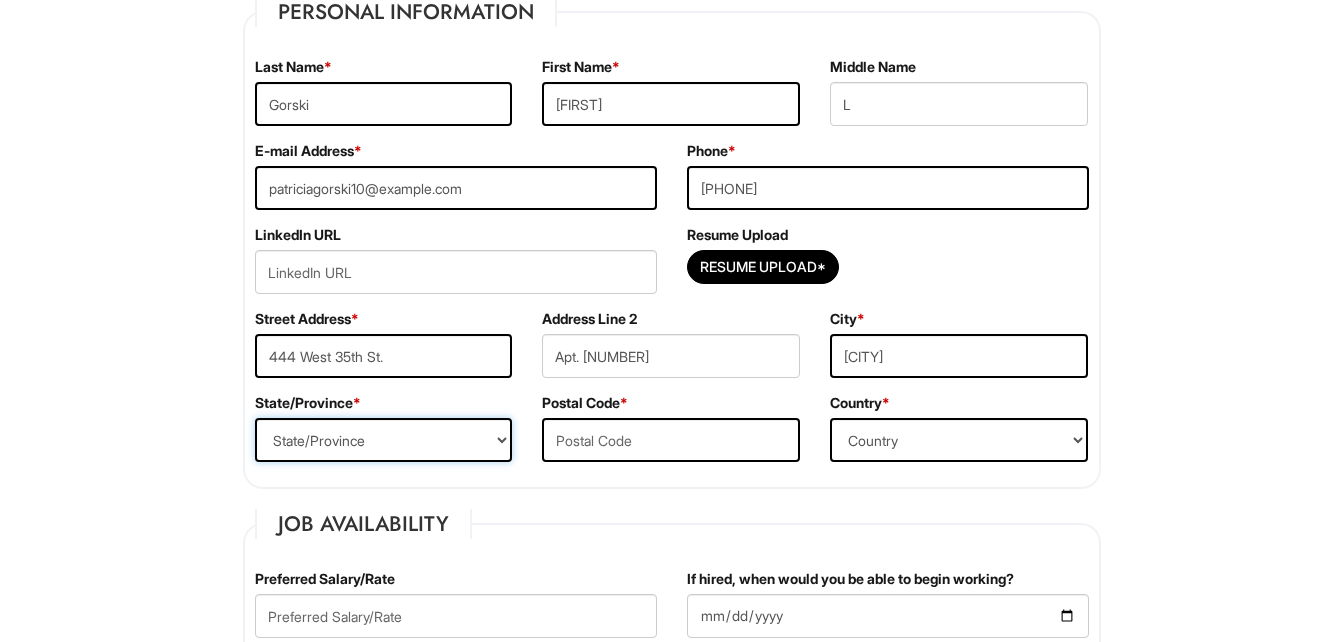 click on "State/Province ALABAMA ALASKA ARIZONA ARKANSAS CALIFORNIA COLORADO CONNECTICUT DELAWARE DISTRICT OF COLUMBIA FLORIDA GEORGIA HAWAII IDAHO ILLINOIS INDIANA IOWA KANSAS KENTUCKY LOUISIANA MAINE MARYLAND MASSACHUSETTS MICHIGAN MINNESOTA MISSISSIPPI MISSOURI MONTANA NEBRASKA NEVADA NEW HAMPSHIRE NEW JERSEY NEW MEXICO NEW YORK NORTH CAROLINA NORTH DAKOTA OHIO OKLAHOMA OREGON PENNSYLVANIA RHODE ISLAND SOUTH CAROLINA SOUTH DAKOTA TENNESSEE TEXAS UTAH VERMONT VIRGINIA WASHINGTON WEST VIRGINIA WISCONSIN WYOMING CA-ALBERTA CA-BRITISH COLUMBIA CA-MANITOBA CA-NEW BRUNSWICK CA-NEWFOUNDLAND CA-NOVA SCOTIA CA-NORTHWEST TERRITORIES CA-NUNAVUT CA-ONTARIO CA-PRINCE EDWARD ISLAND CA-QUEBEC CA-SASKATCHEWAN CA-YUKON TERRITORY US-AMERICAN SAMOA US-FEDERATED STATES OF MICRONESIA US-GUAM US-MARSHALL ISLANDS US-NORTHERN MARIANA ISLANDS US-PALAU US-PUERTO RICO" at bounding box center (384, 440) 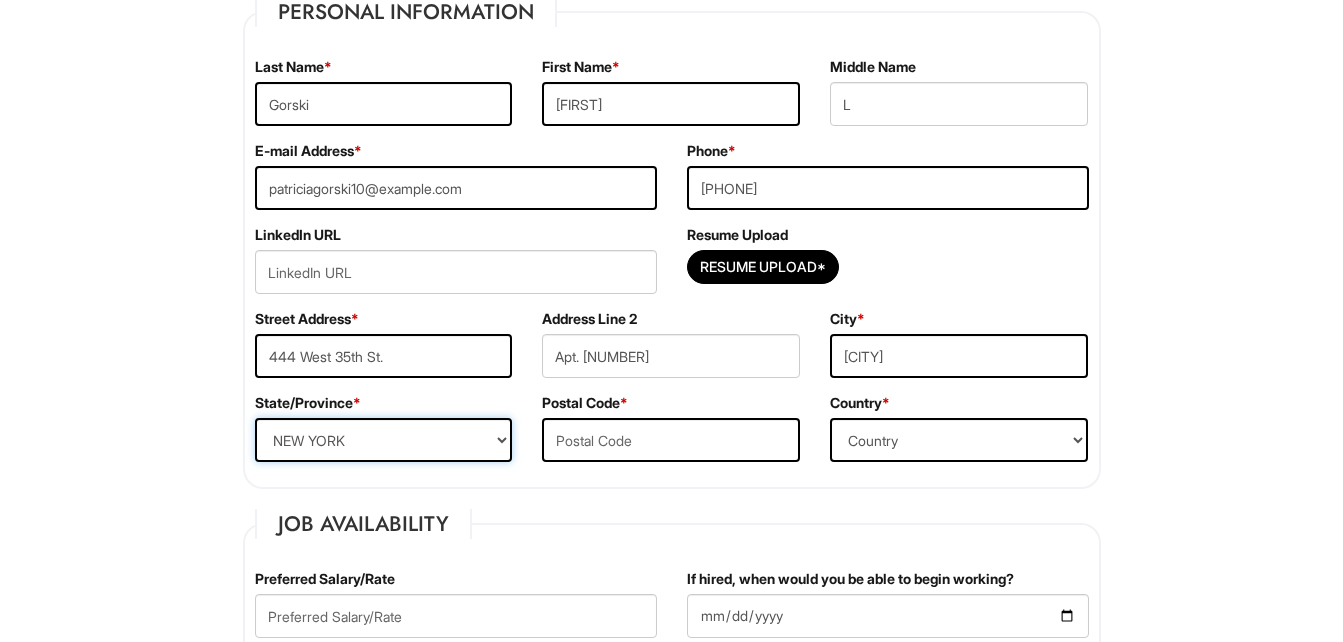 click on "State/Province ALABAMA ALASKA ARIZONA ARKANSAS CALIFORNIA COLORADO CONNECTICUT DELAWARE DISTRICT OF COLUMBIA FLORIDA GEORGIA HAWAII IDAHO ILLINOIS INDIANA IOWA KANSAS KENTUCKY LOUISIANA MAINE MARYLAND MASSACHUSETTS MICHIGAN MINNESOTA MISSISSIPPI MISSOURI MONTANA NEBRASKA NEVADA NEW HAMPSHIRE NEW JERSEY NEW MEXICO NEW YORK NORTH CAROLINA NORTH DAKOTA OHIO OKLAHOMA OREGON PENNSYLVANIA RHODE ISLAND SOUTH CAROLINA SOUTH DAKOTA TENNESSEE TEXAS UTAH VERMONT VIRGINIA WASHINGTON WEST VIRGINIA WISCONSIN WYOMING CA-ALBERTA CA-BRITISH COLUMBIA CA-MANITOBA CA-NEW BRUNSWICK CA-NEWFOUNDLAND CA-NOVA SCOTIA CA-NORTHWEST TERRITORIES CA-NUNAVUT CA-ONTARIO CA-PRINCE EDWARD ISLAND CA-QUEBEC CA-SASKATCHEWAN CA-YUKON TERRITORY US-AMERICAN SAMOA US-FEDERATED STATES OF MICRONESIA US-GUAM US-MARSHALL ISLANDS US-NORTHERN MARIANA ISLANDS US-PALAU US-PUERTO RICO" at bounding box center (384, 440) 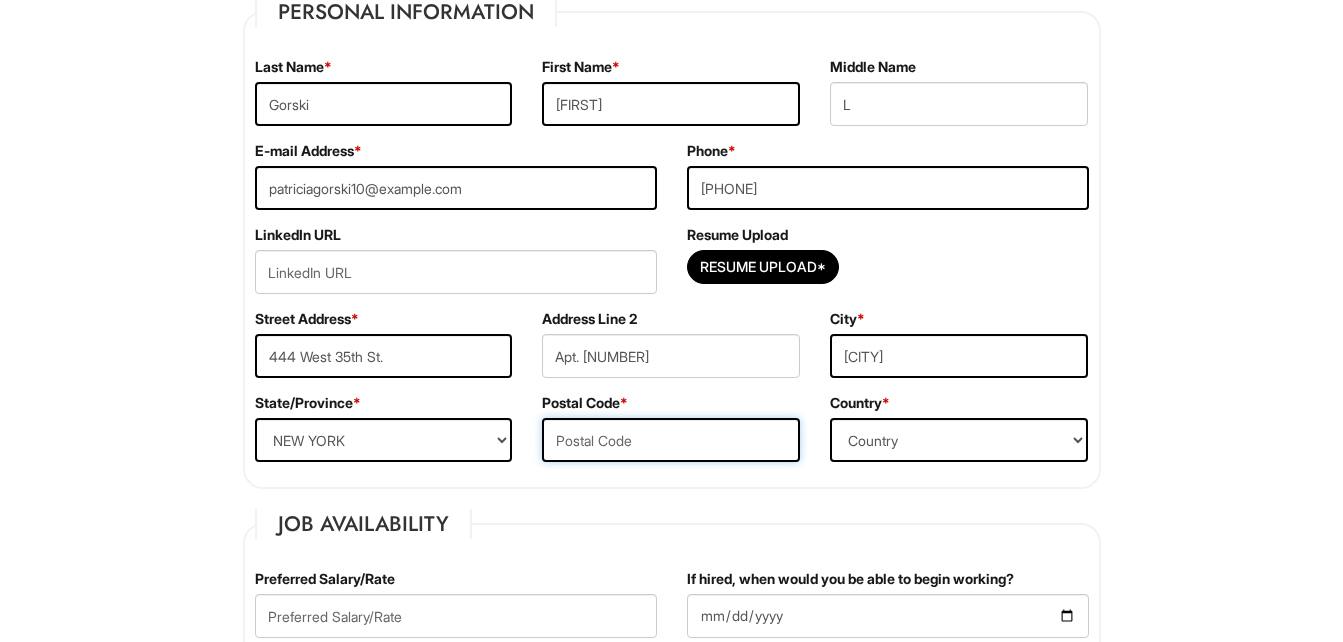 click at bounding box center (671, 440) 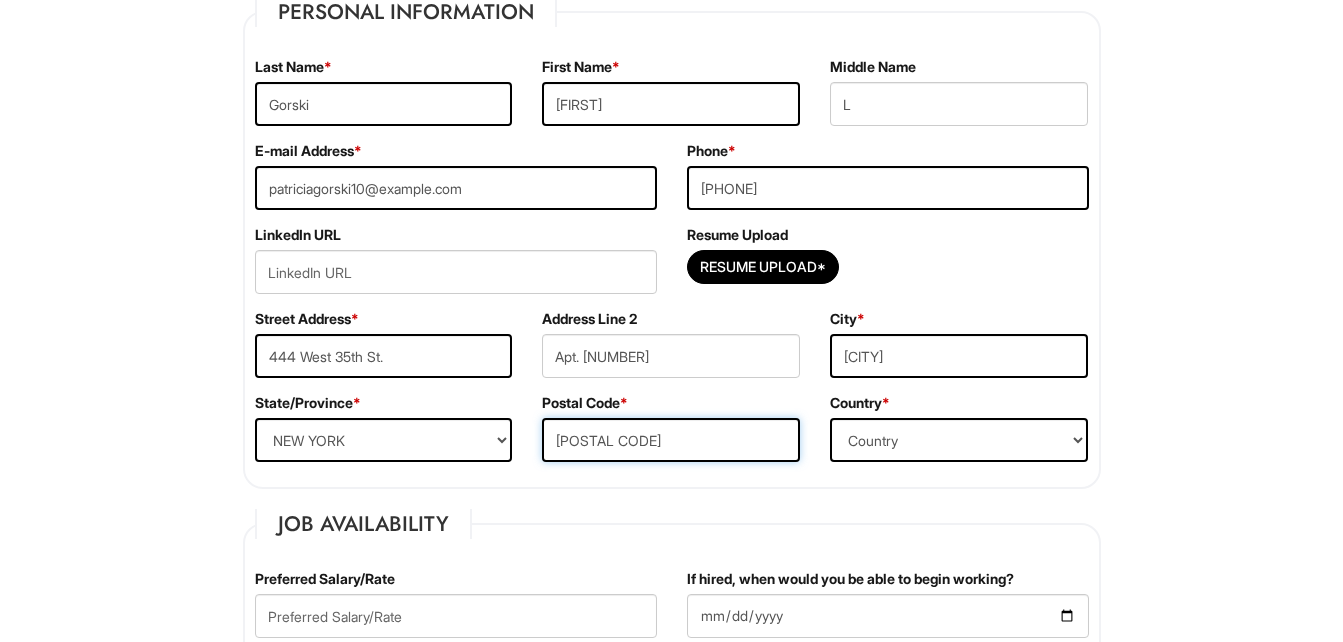 type on "[POSTAL CODE]" 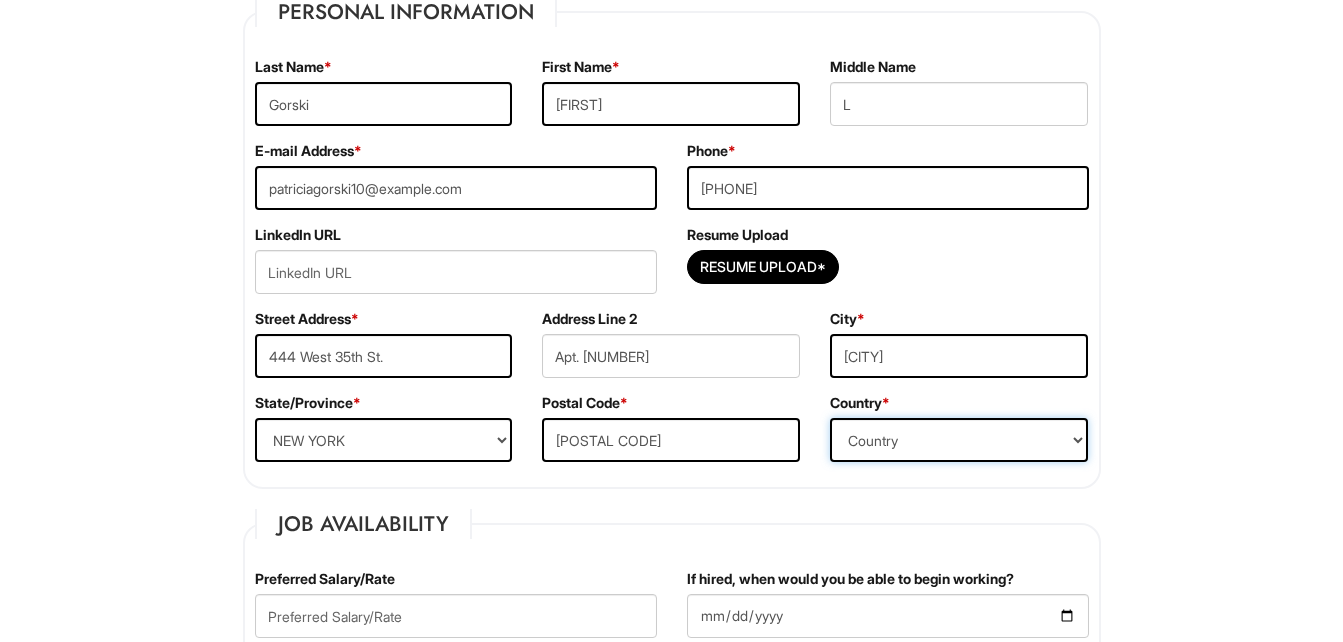 click on "Country Afghanistan Albania Algeria American Samoa Andorra Angola Anguilla Antarctica Antigua Argentina Armenia Aruba Ascension Australia Austria Azerbaijan Bahamas Bahrain Bangladesh Barbados Barbuda Belarus Belgium Belize Benin Bermuda Bhutan Bolivia Bosnia & Herzegovina Botswana Brazil British Virgin Islands Brunei Darussalam Bulgaria Burkina Faso Burundi Cambodia Cameroon Canada Cape Verde Islands Cayman Islands Central African Republic Chad Chatham Island Chile China Christmas Island Cocos-Keeling Islands Colombia Comoros Congo Cook Islands Costa Rica Croatia Cuba Curaçao Cyprus Czech Republic Democratic Republic of the Congo Denmark Diego Garcia Djibouti Dominica Dominican Republic East Timor Easter Island Ecuador Egypt El Salvador Ellipso (Mobile Satellite service) EMSAT (Mobile Satellite service) Equatorial Guinea Eritrea Estonia Ethiopia European Union Falkland Islands (Malvinas) Faroe Islands Fiji Islands Finland France French Antilles French Guiana French Polynesia Gabonese Republic Gambia Georgia" at bounding box center [959, 440] 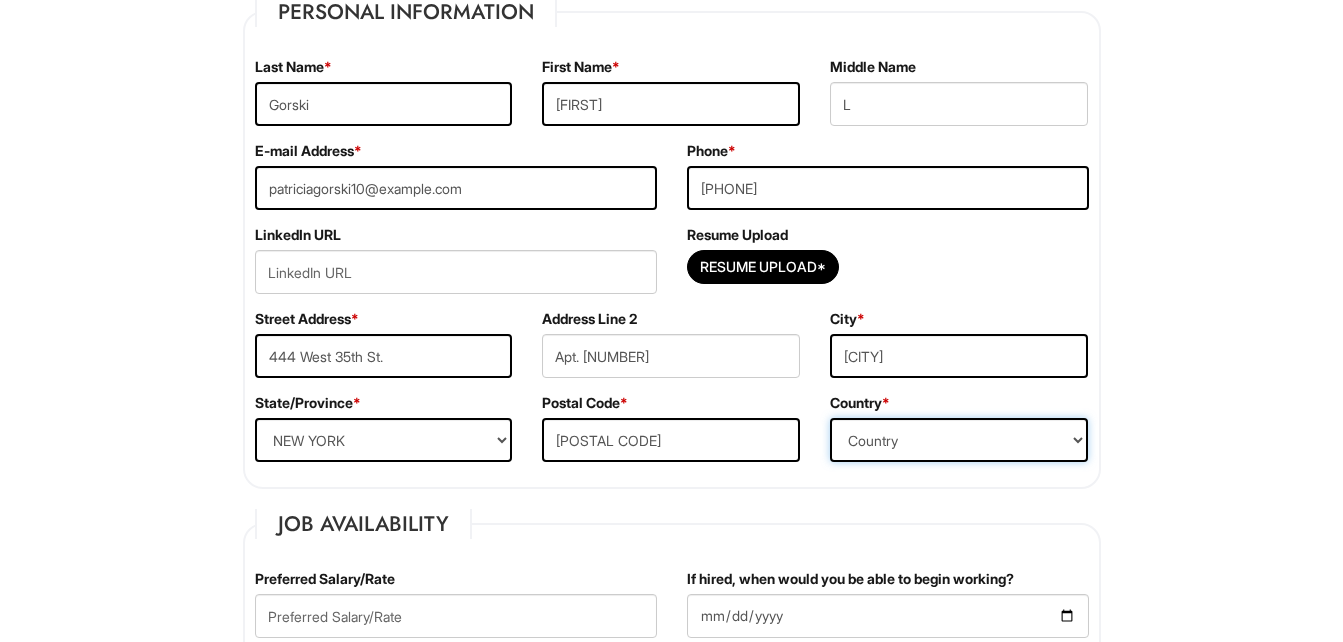 select on "United States of America" 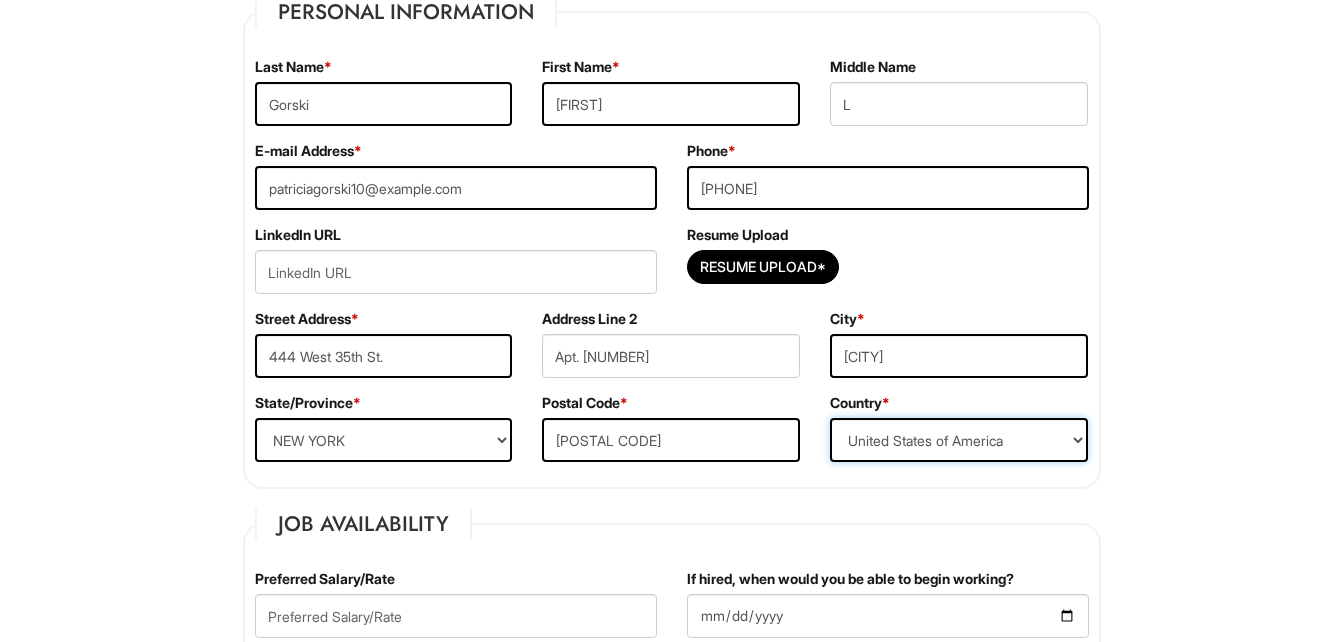click on "Country Afghanistan Albania Algeria American Samoa Andorra Angola Anguilla Antarctica Antigua Argentina Armenia Aruba Ascension Australia Austria Azerbaijan Bahamas Bahrain Bangladesh Barbados Barbuda Belarus Belgium Belize Benin Bermuda Bhutan Bolivia Bosnia & Herzegovina Botswana Brazil British Virgin Islands Brunei Darussalam Bulgaria Burkina Faso Burundi Cambodia Cameroon Canada Cape Verde Islands Cayman Islands Central African Republic Chad Chatham Island Chile China Christmas Island Cocos-Keeling Islands Colombia Comoros Congo Cook Islands Costa Rica Croatia Cuba Curaçao Cyprus Czech Republic Democratic Republic of the Congo Denmark Diego Garcia Djibouti Dominica Dominican Republic East Timor Easter Island Ecuador Egypt El Salvador Ellipso (Mobile Satellite service) EMSAT (Mobile Satellite service) Equatorial Guinea Eritrea Estonia Ethiopia European Union Falkland Islands (Malvinas) Faroe Islands Fiji Islands Finland France French Antilles French Guiana French Polynesia Gabonese Republic Gambia Georgia" at bounding box center [959, 440] 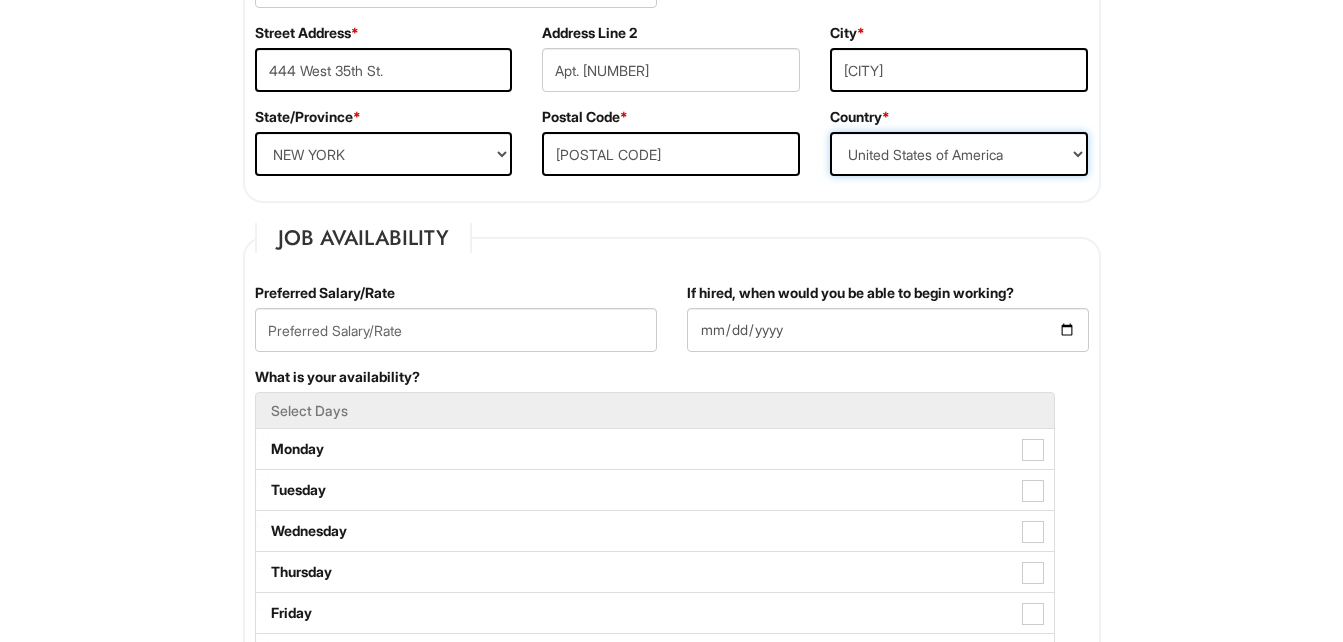 scroll, scrollTop: 667, scrollLeft: 0, axis: vertical 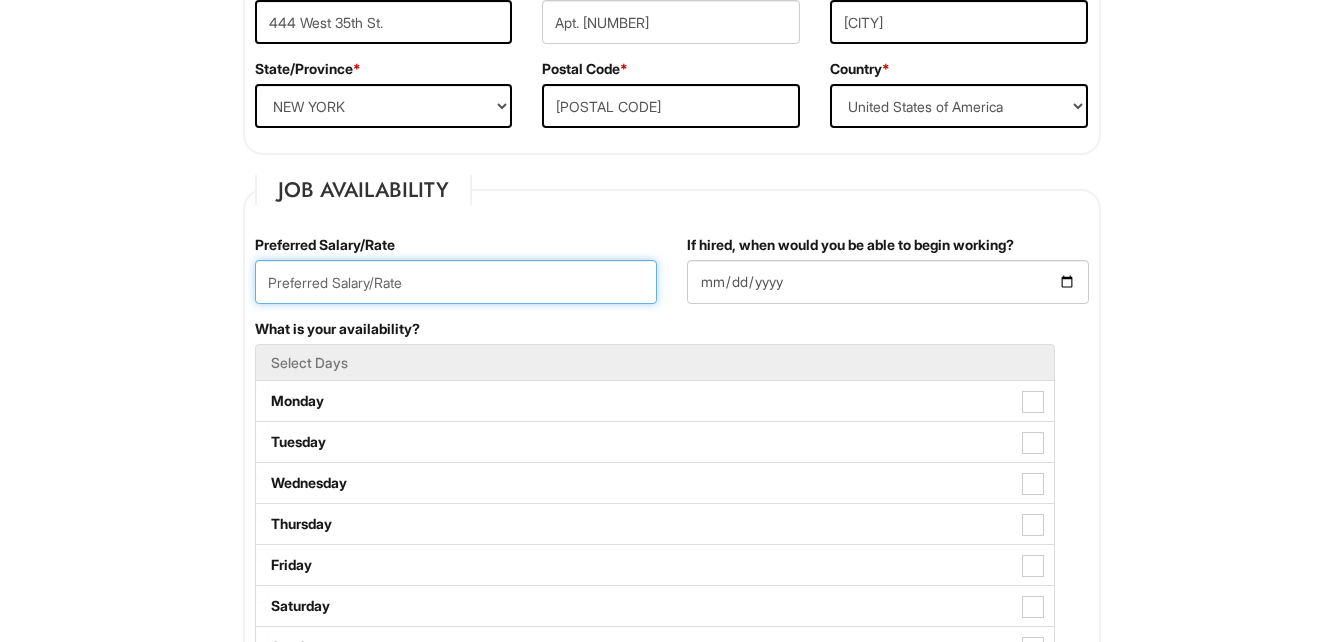 click at bounding box center [456, 282] 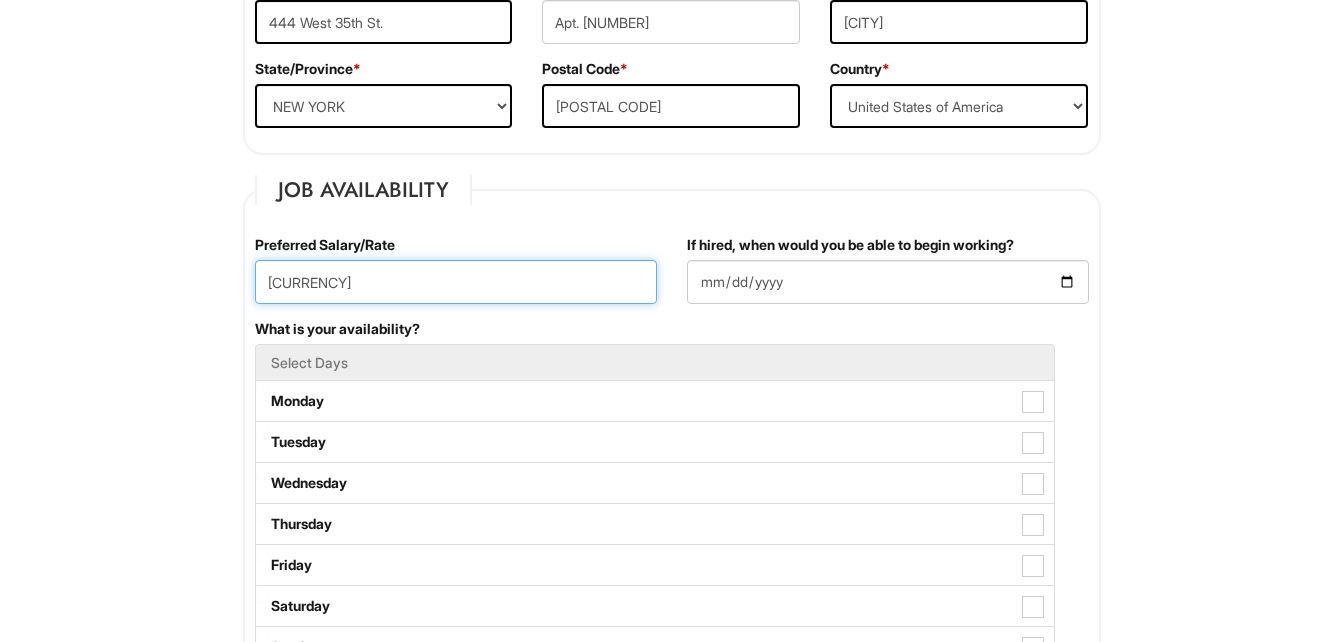 type on "[CURRENCY]" 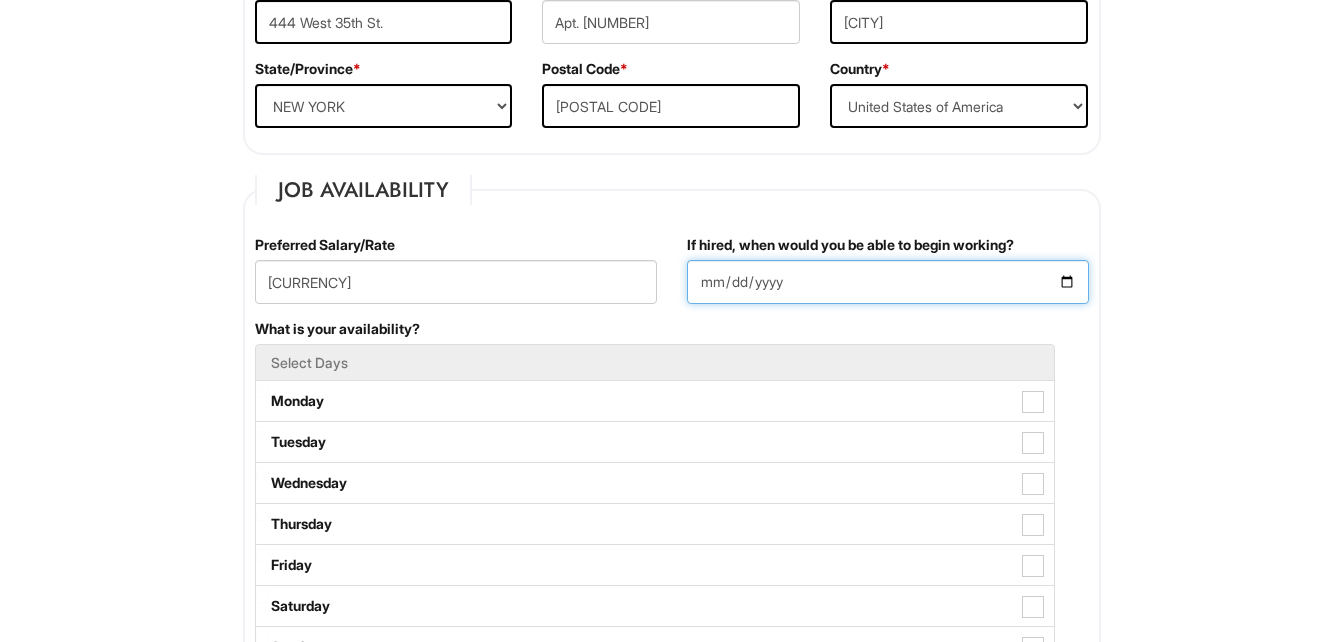 click on "If hired, when would you be able to begin working?" at bounding box center [888, 282] 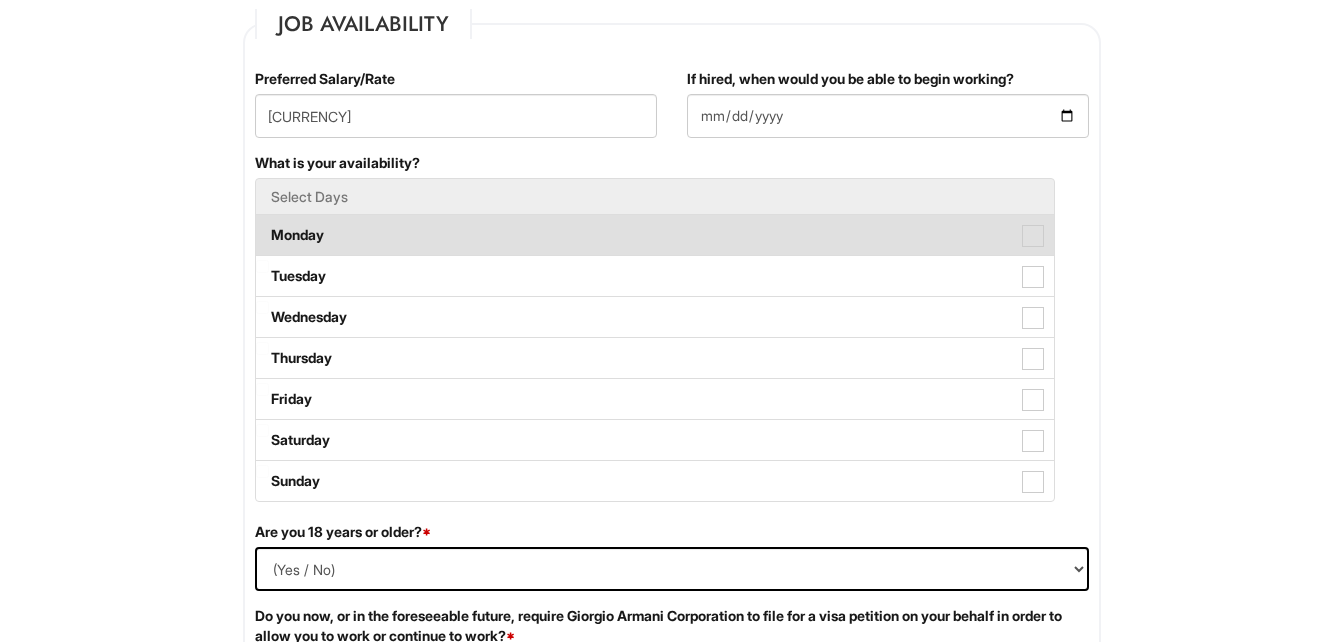 click on "Monday" at bounding box center [655, 235] 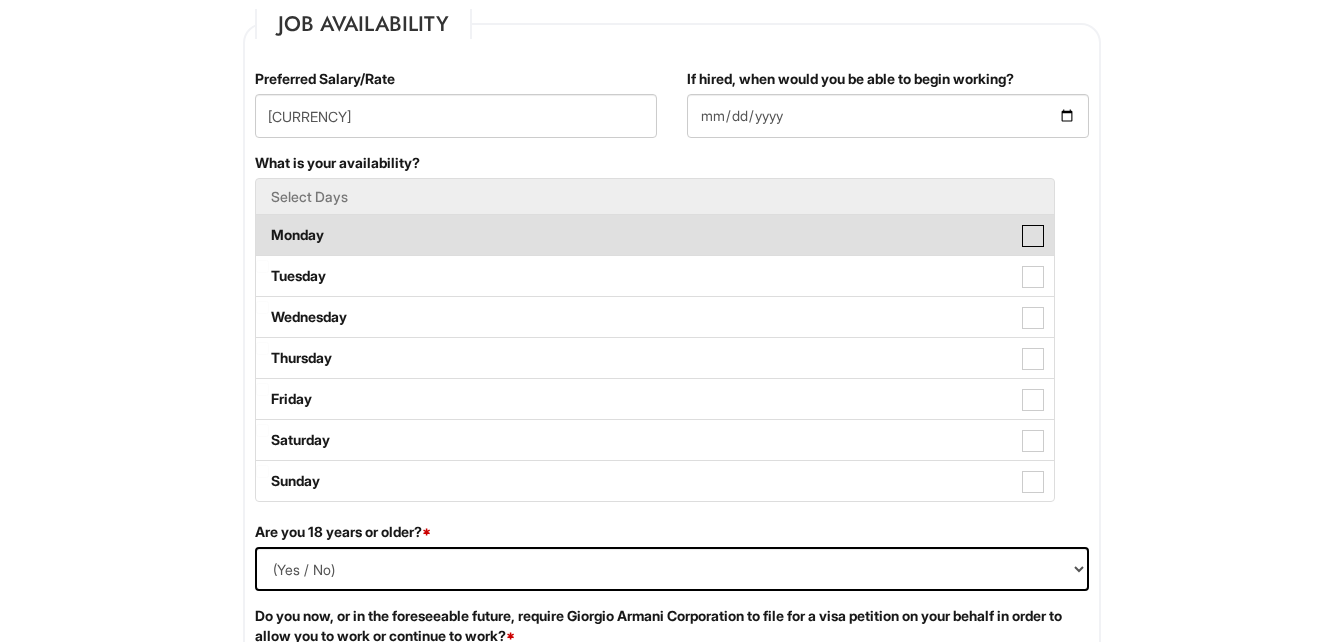 click on "Monday" at bounding box center [262, 225] 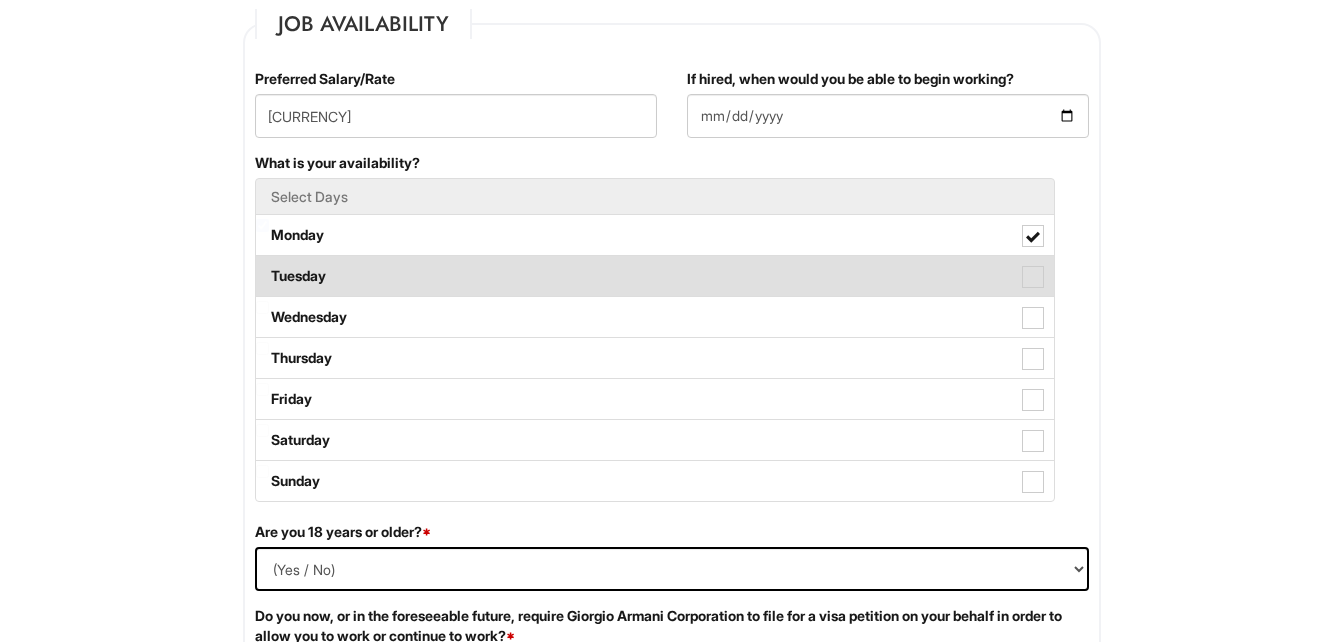 click on "Tuesday" at bounding box center (655, 276) 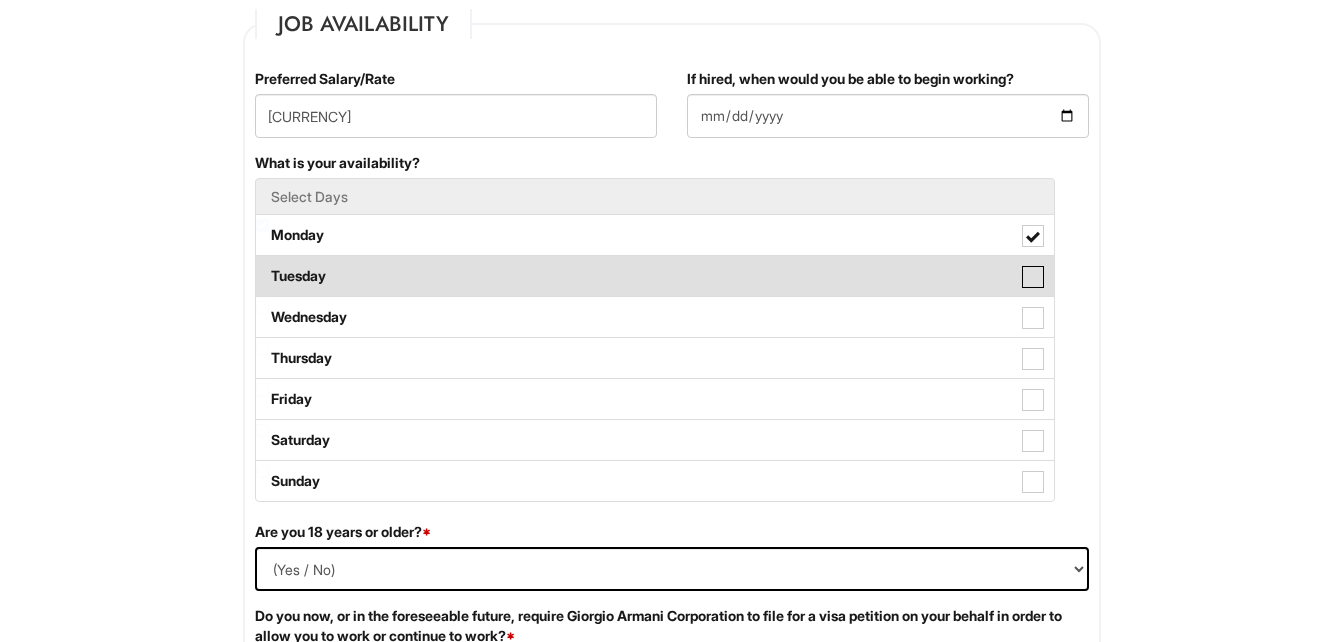 click on "Tuesday" at bounding box center [262, 266] 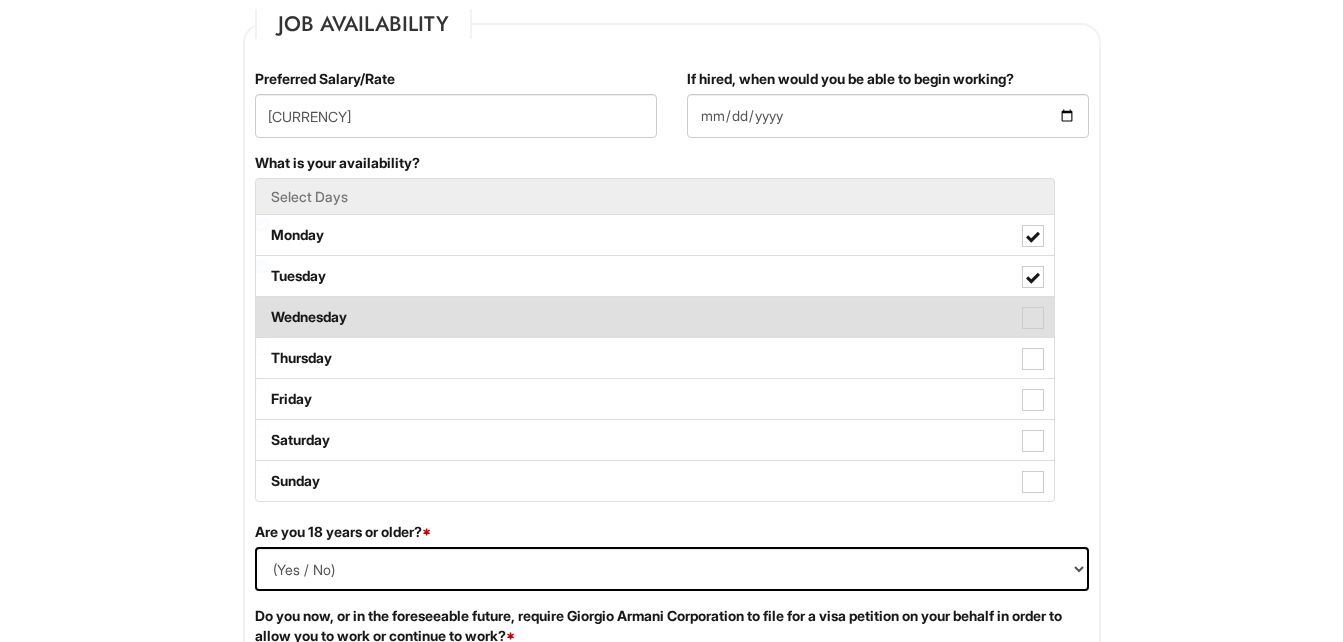 click on "Wednesday" at bounding box center (655, 317) 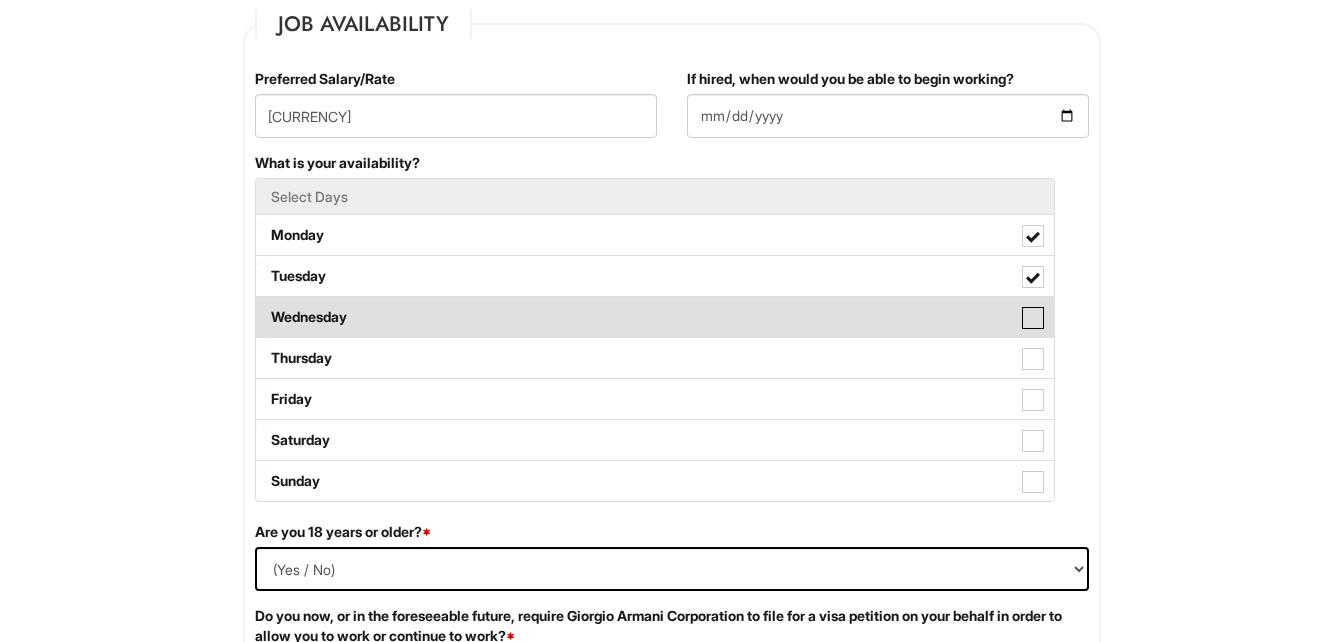 click on "Wednesday" at bounding box center (262, 307) 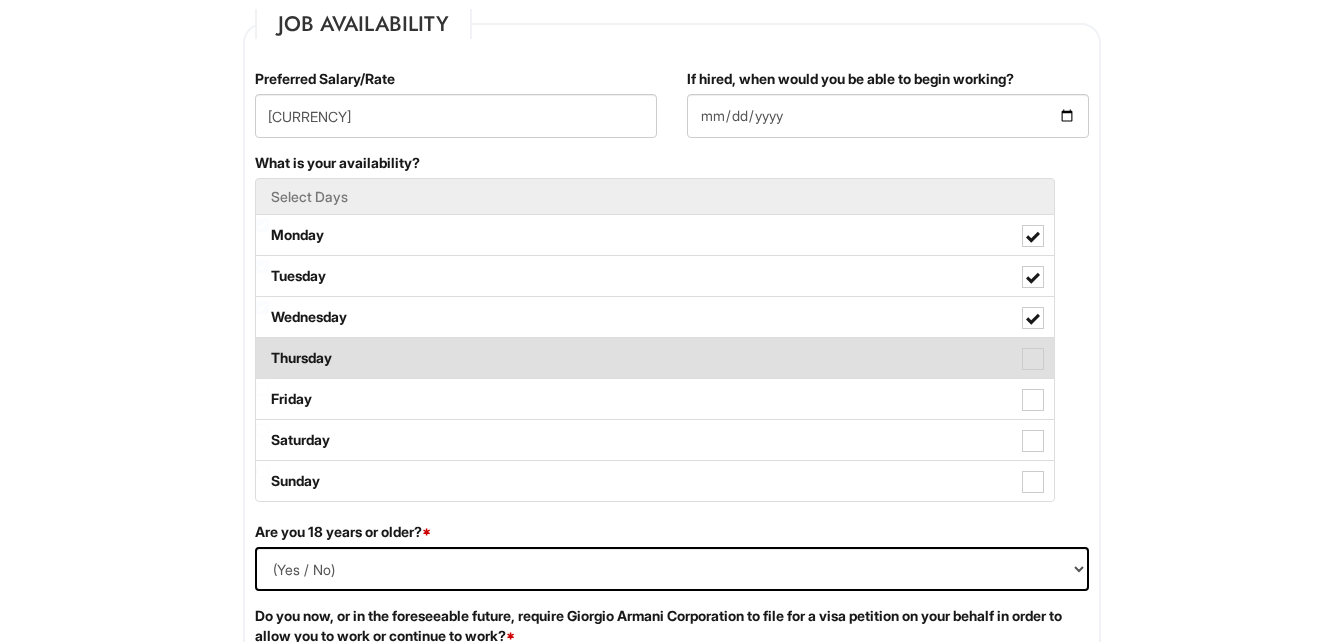 click on "Thursday" at bounding box center (655, 358) 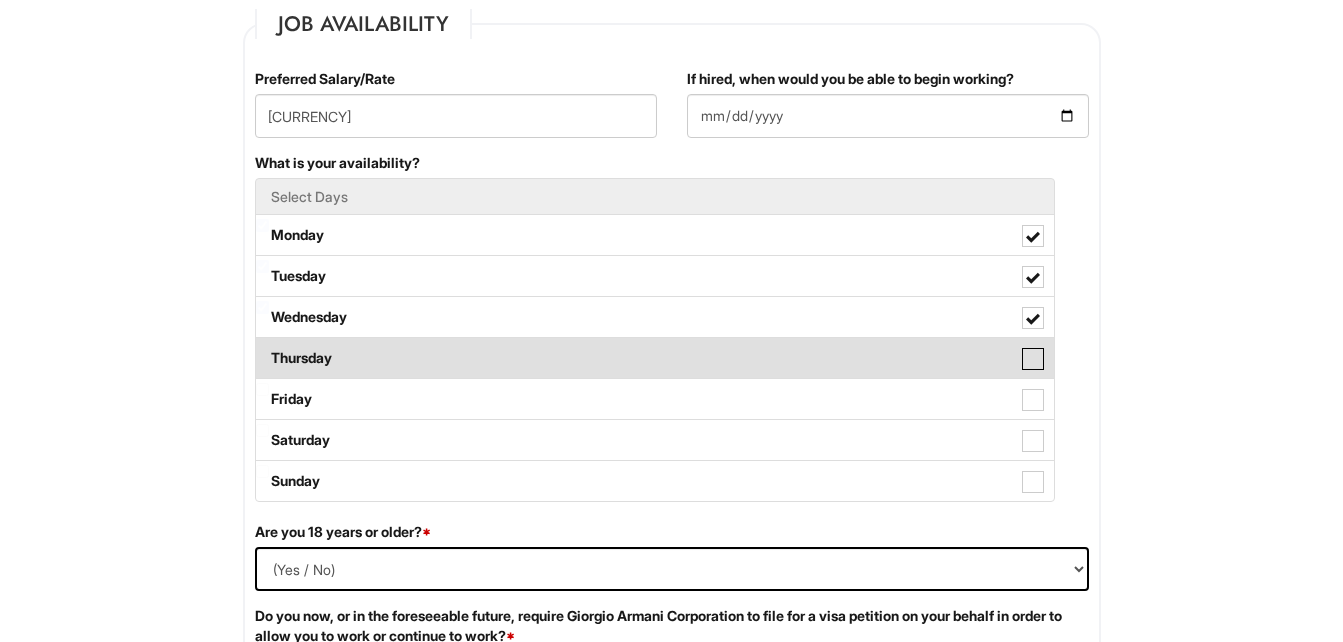 click on "Thursday" at bounding box center [262, 348] 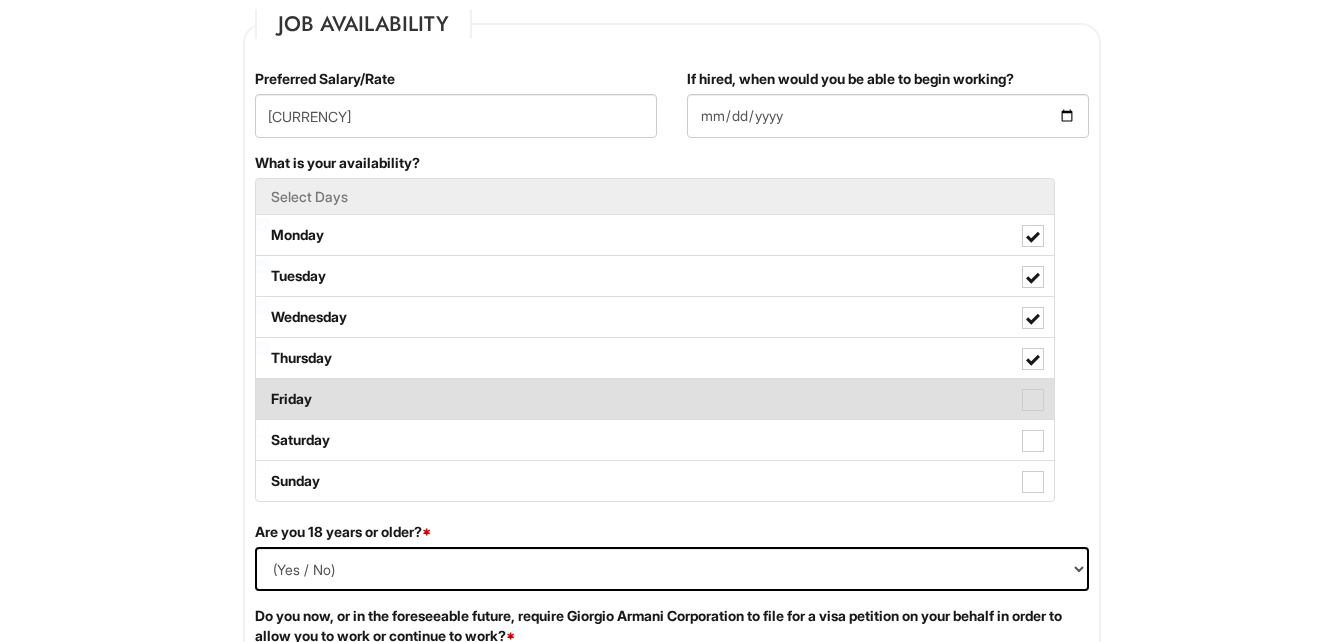 click on "Friday" at bounding box center (655, 399) 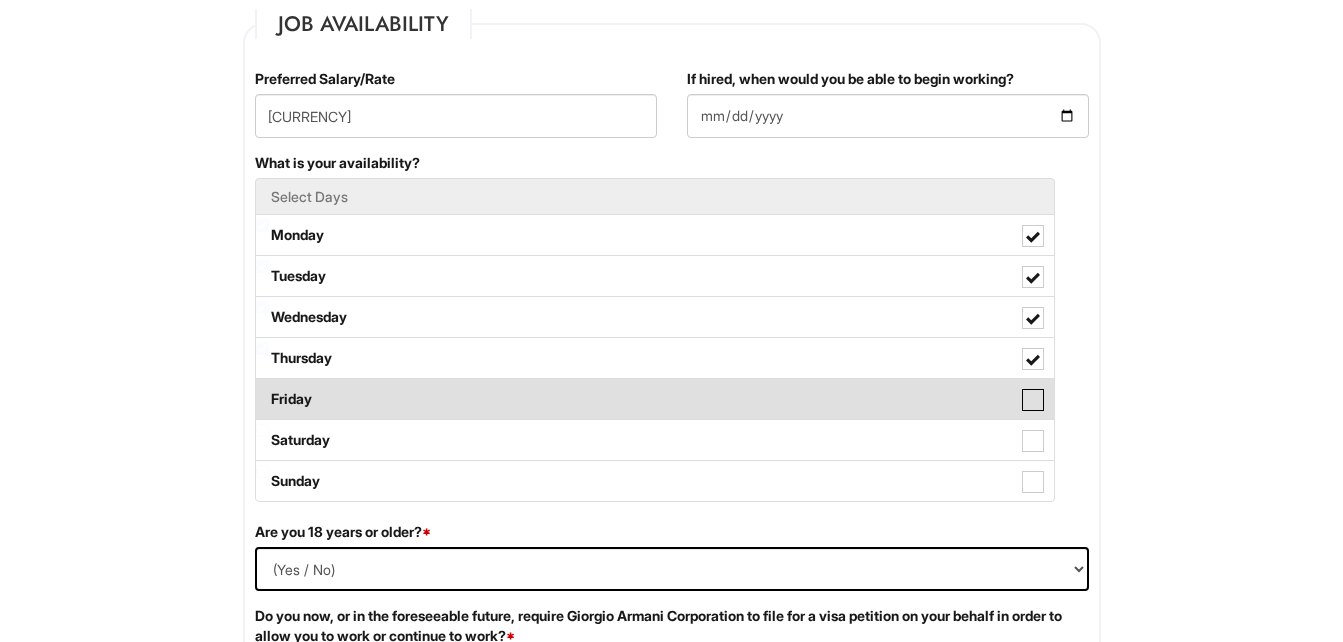 click on "Friday" at bounding box center [262, 389] 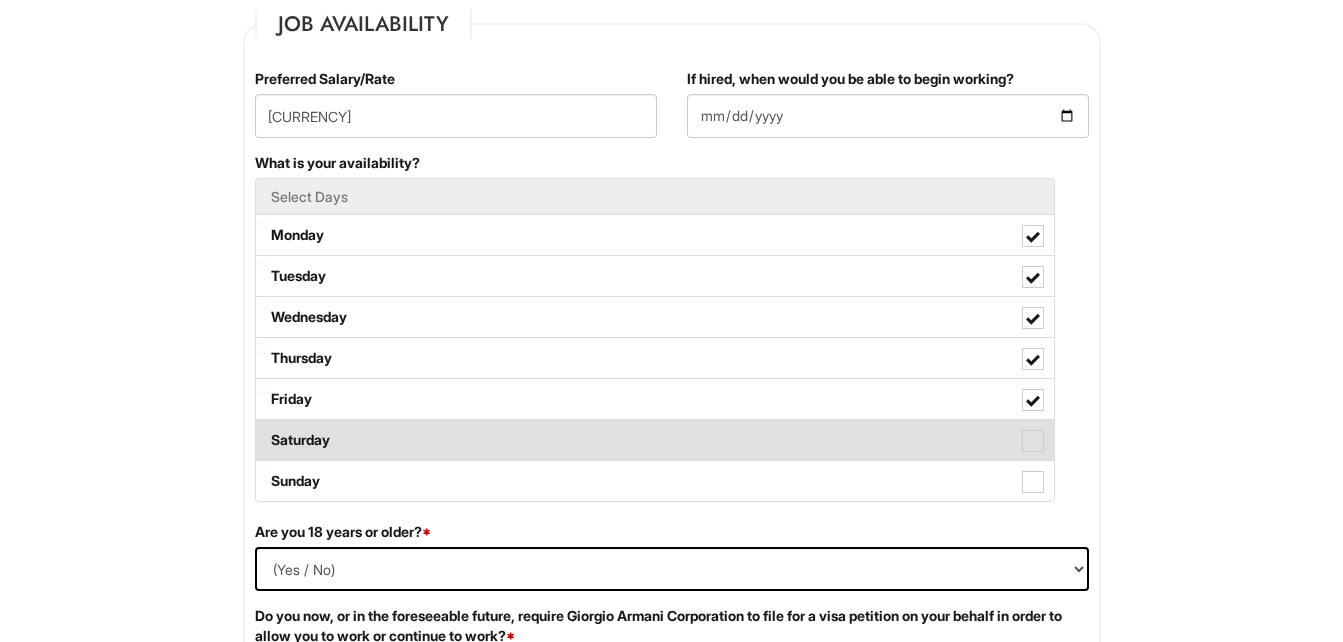 click on "Saturday" at bounding box center [655, 440] 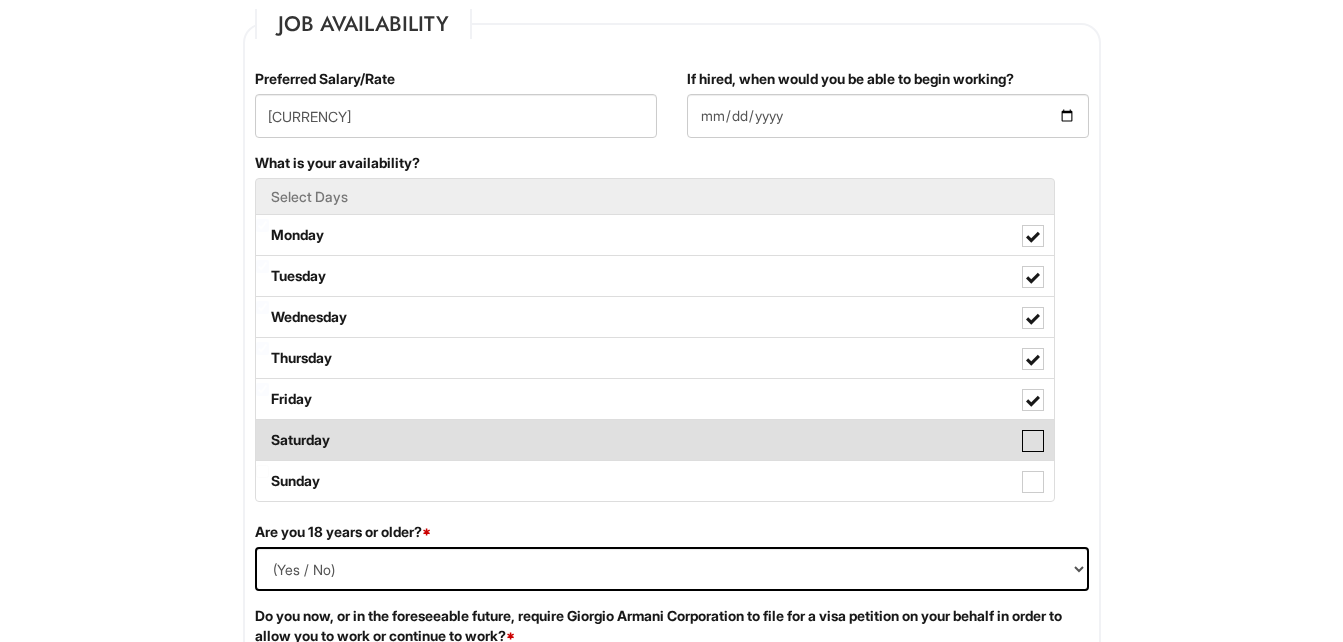 click on "Saturday" at bounding box center (262, 430) 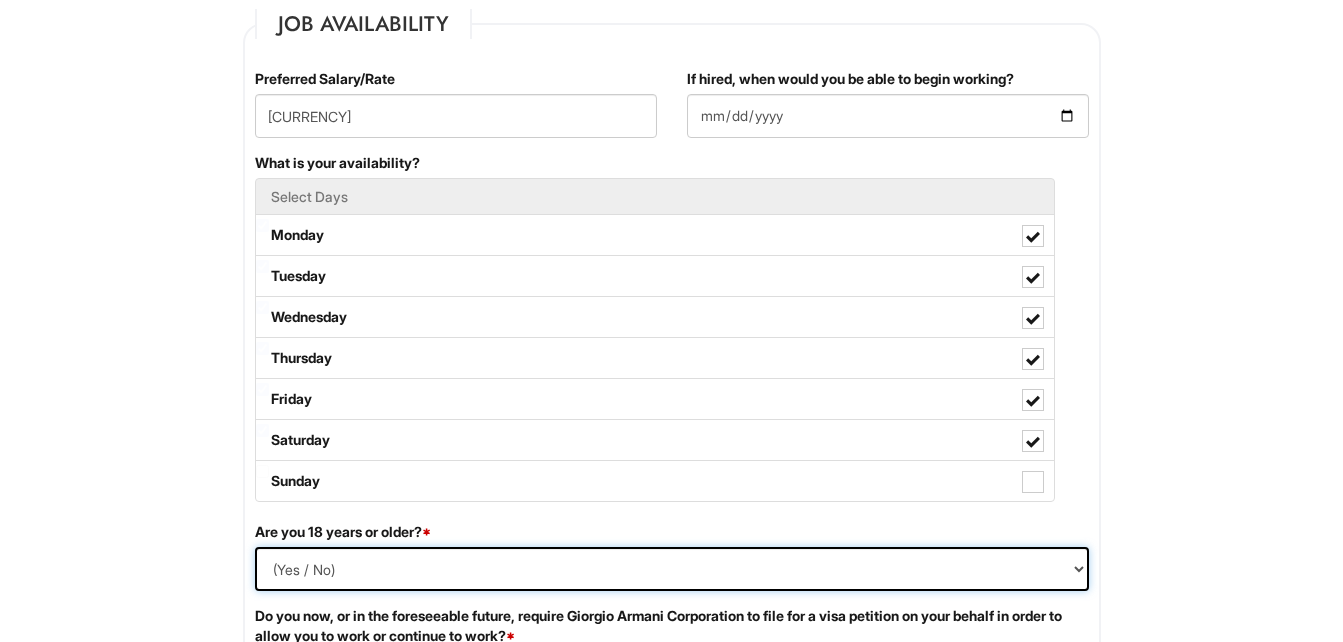 click on "(Yes / No) Yes No" at bounding box center (672, 569) 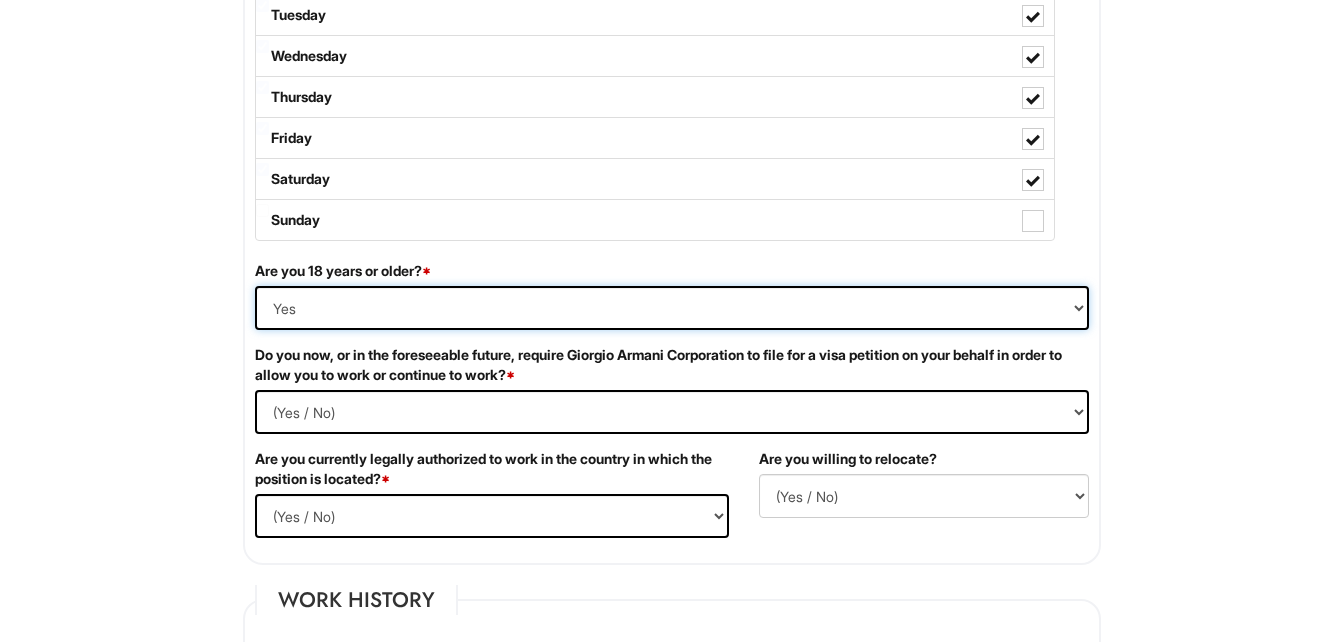 scroll, scrollTop: 1167, scrollLeft: 0, axis: vertical 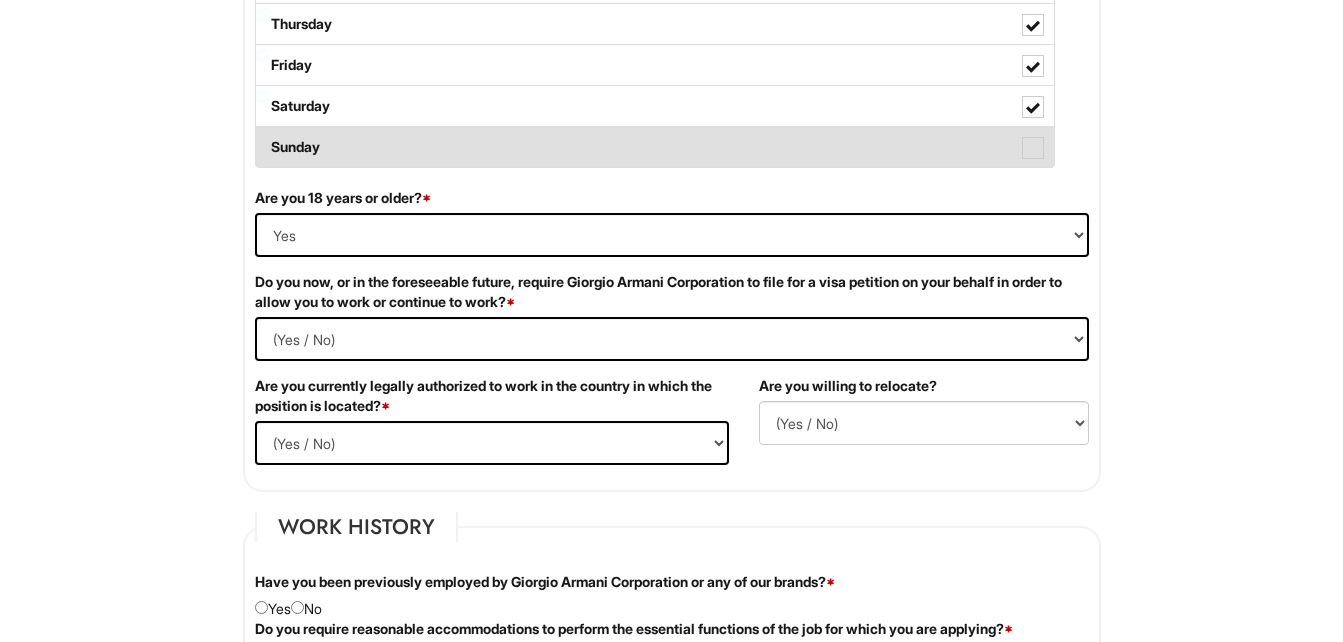 click at bounding box center [1033, 148] 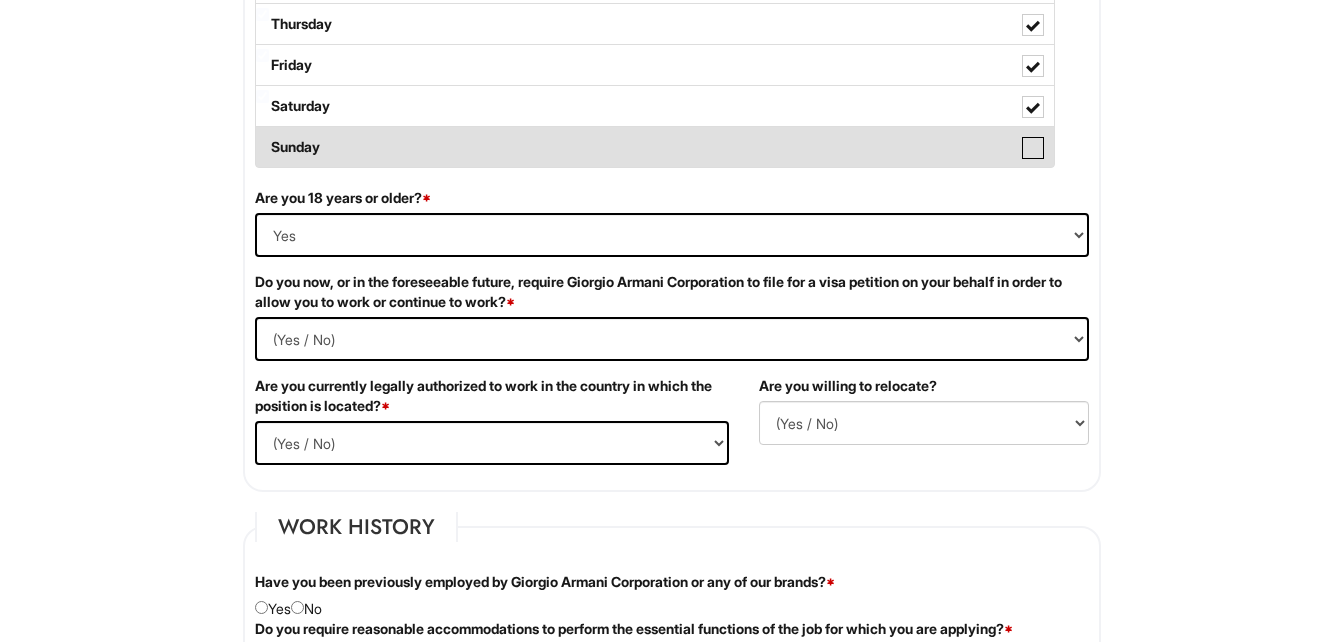 click on "Sunday" at bounding box center (262, 137) 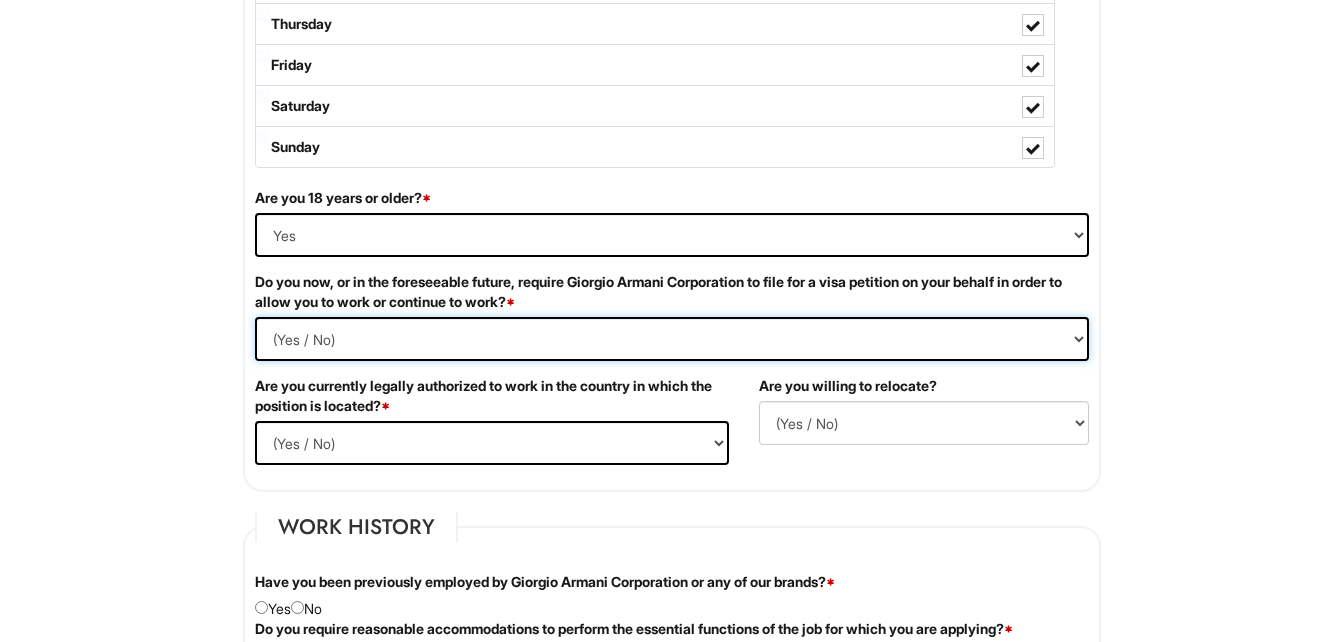 click on "(Yes / No) Yes No" at bounding box center (672, 339) 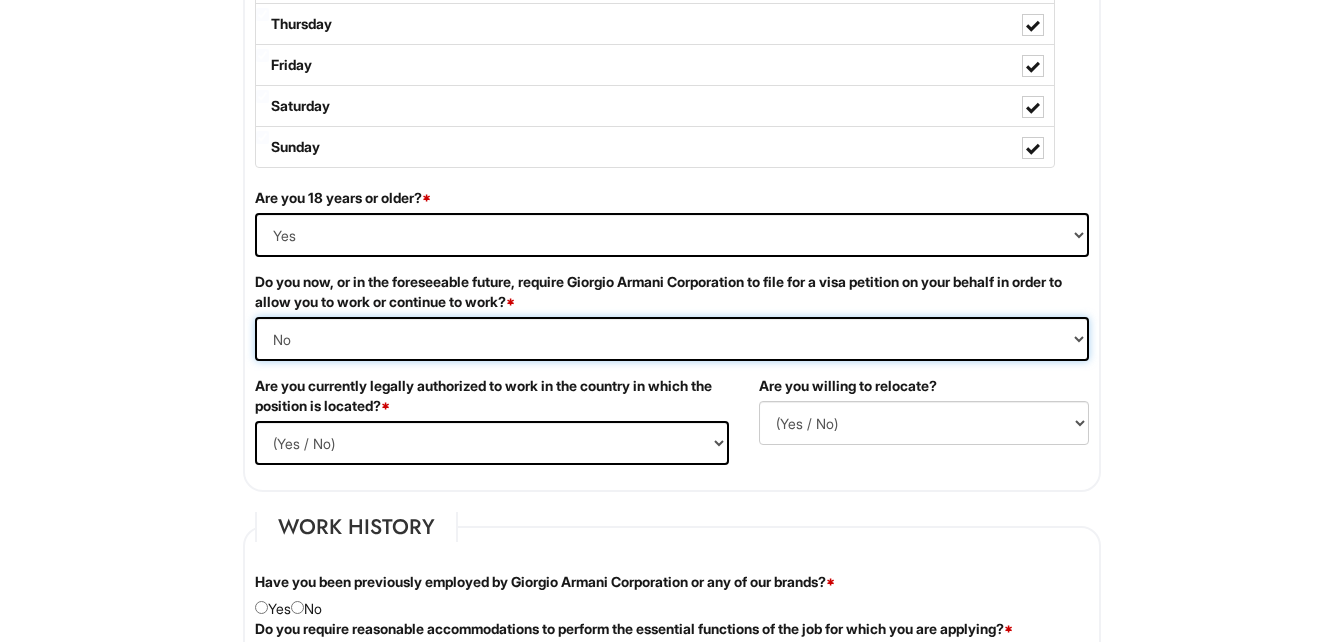 click on "(Yes / No) Yes No" at bounding box center (672, 339) 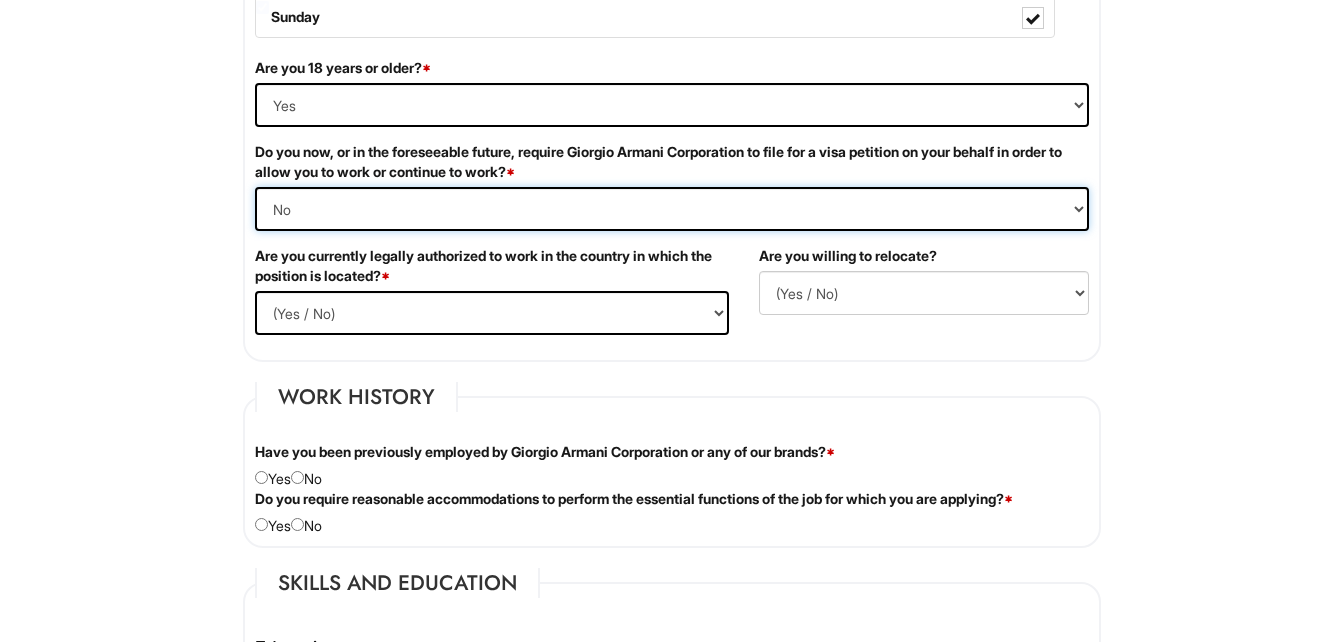scroll, scrollTop: 1333, scrollLeft: 0, axis: vertical 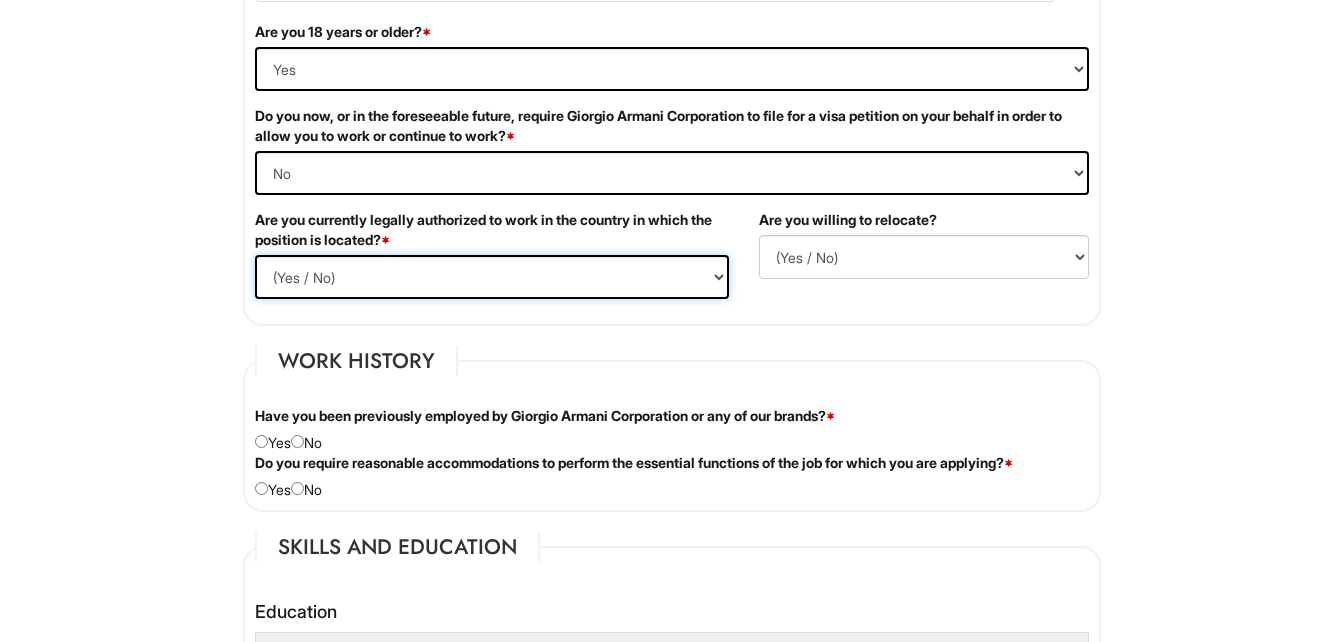 click on "(Yes / No) Yes No" at bounding box center (492, 277) 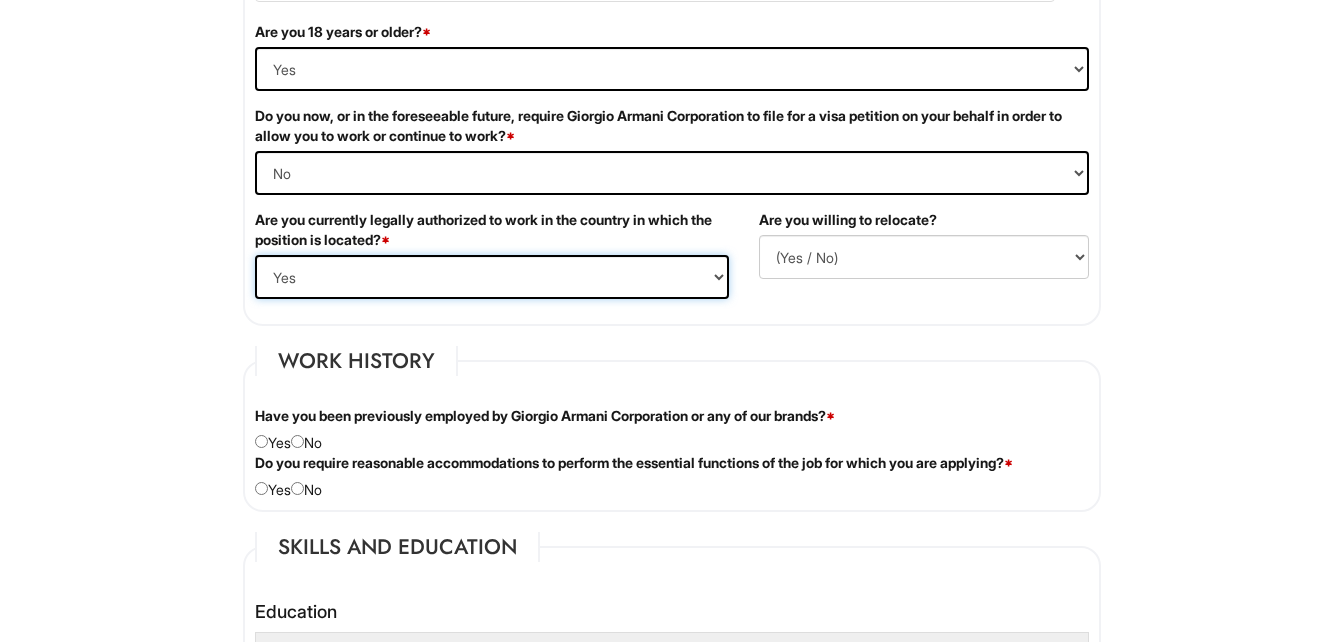 click on "(Yes / No) Yes No" at bounding box center [492, 277] 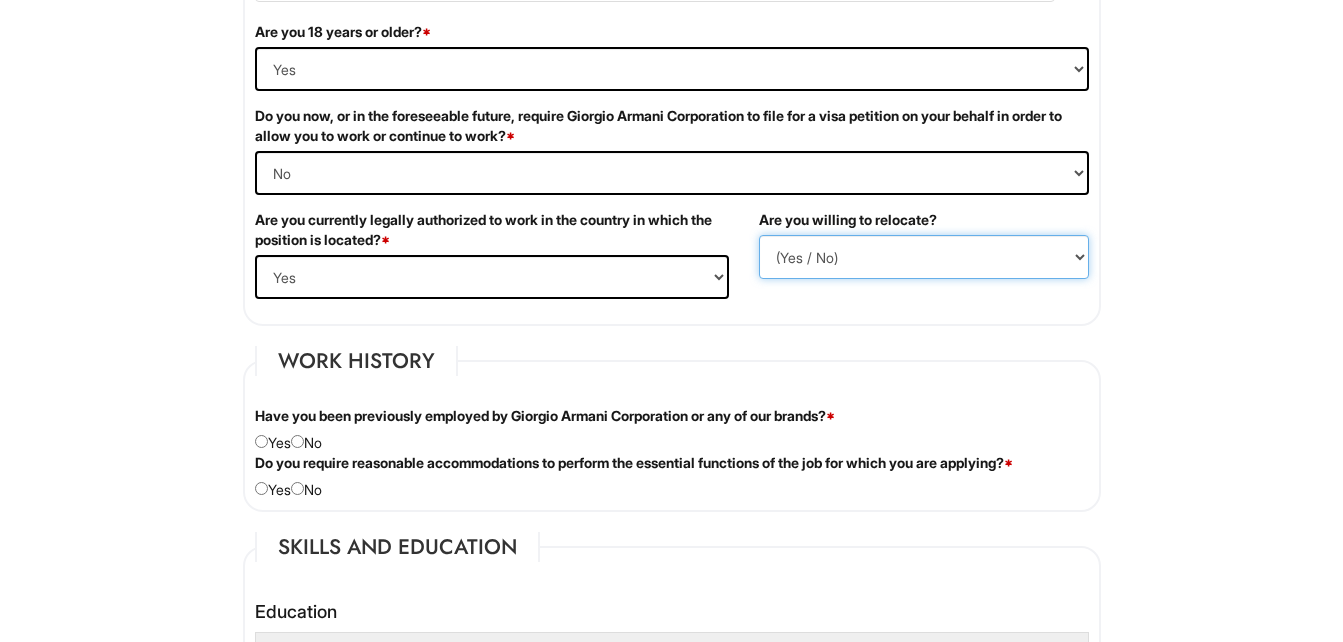 click on "(Yes / No) No Yes" at bounding box center (924, 257) 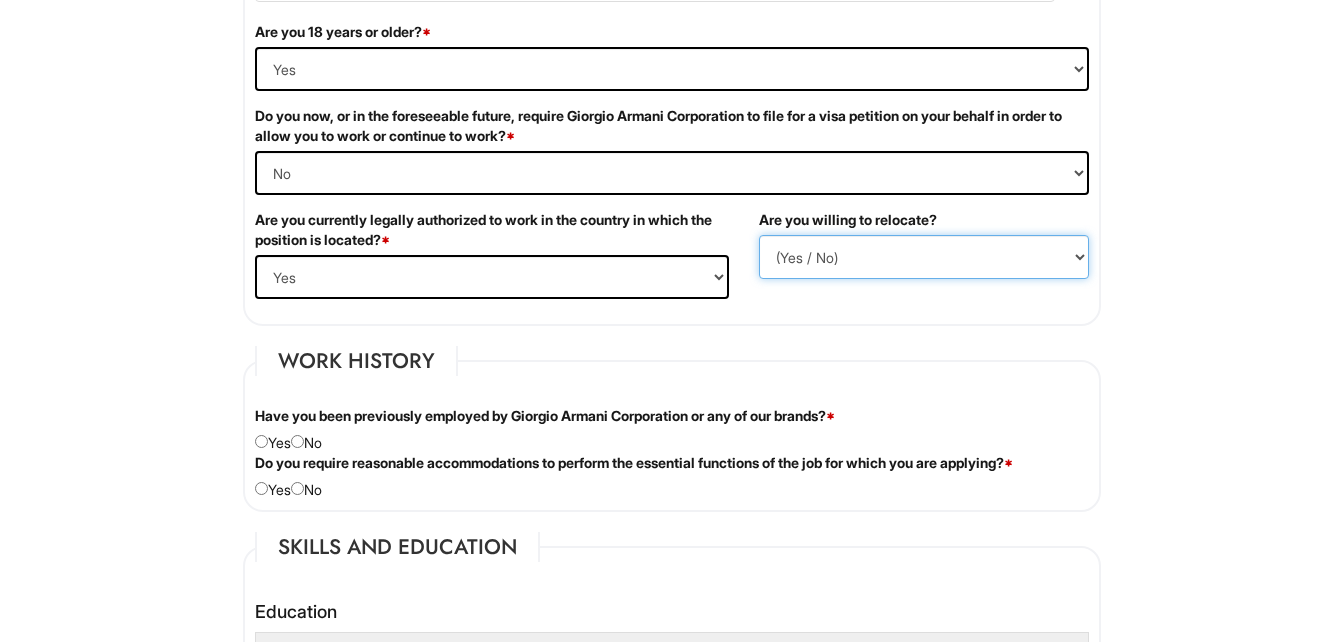 select on "Y" 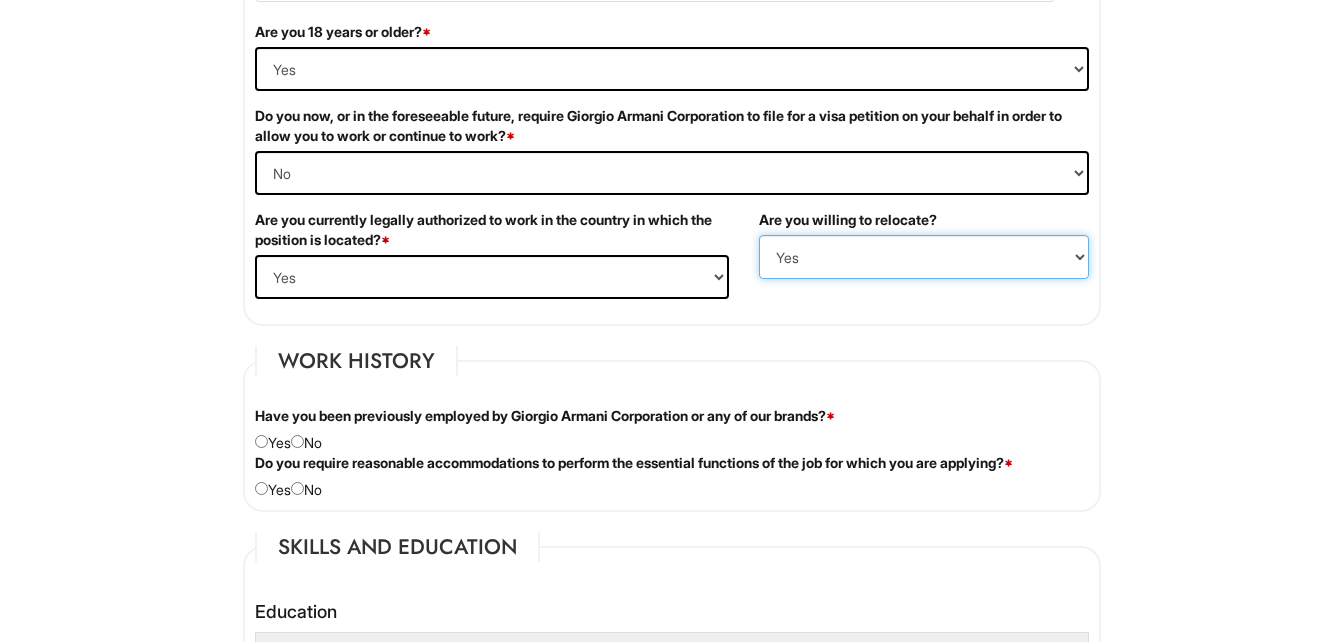 click on "(Yes / No) No Yes" at bounding box center [924, 257] 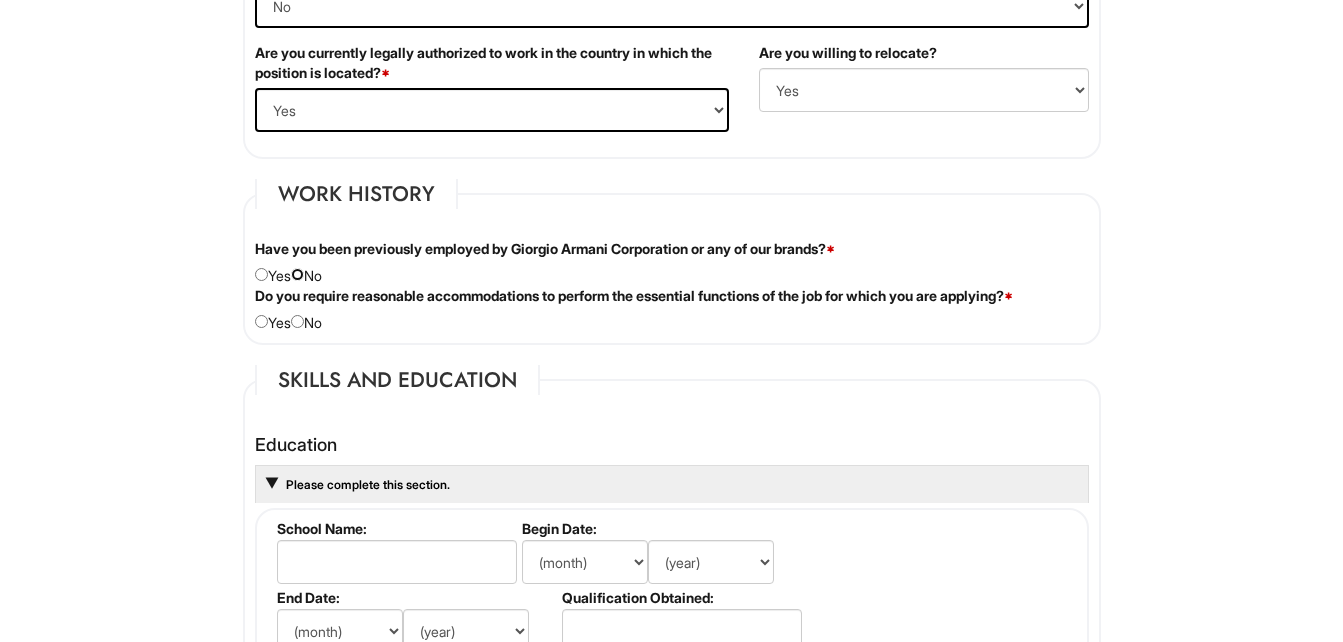 click at bounding box center (297, 274) 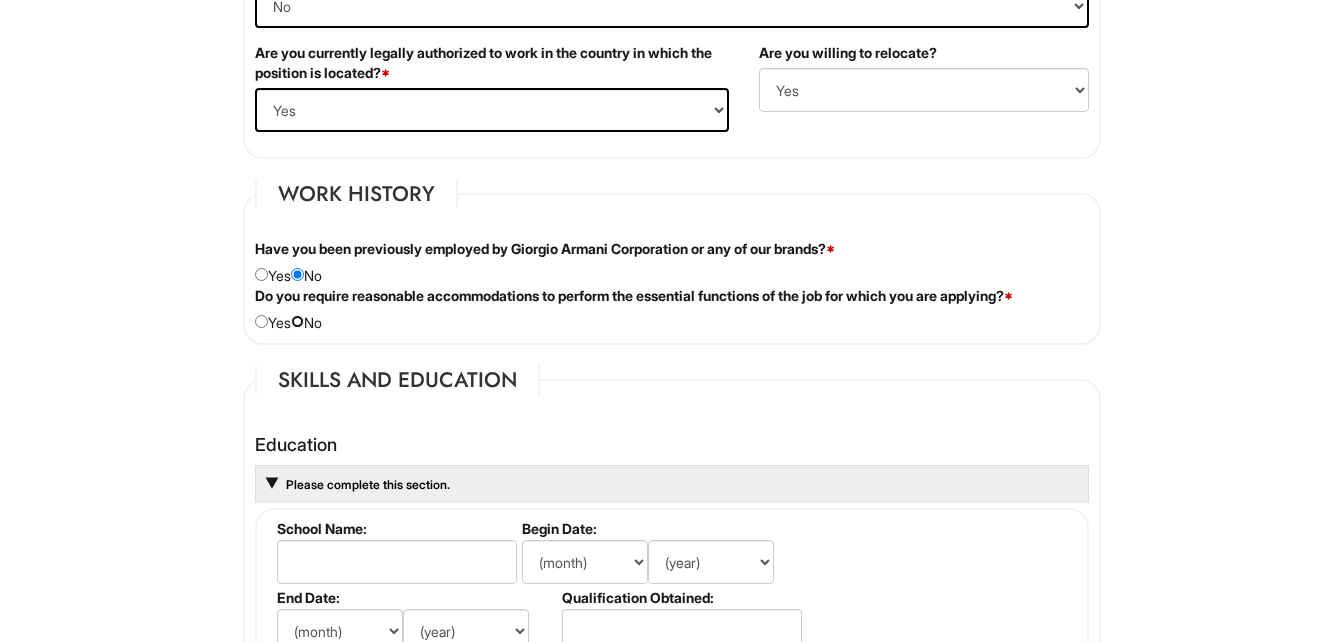 click at bounding box center (297, 321) 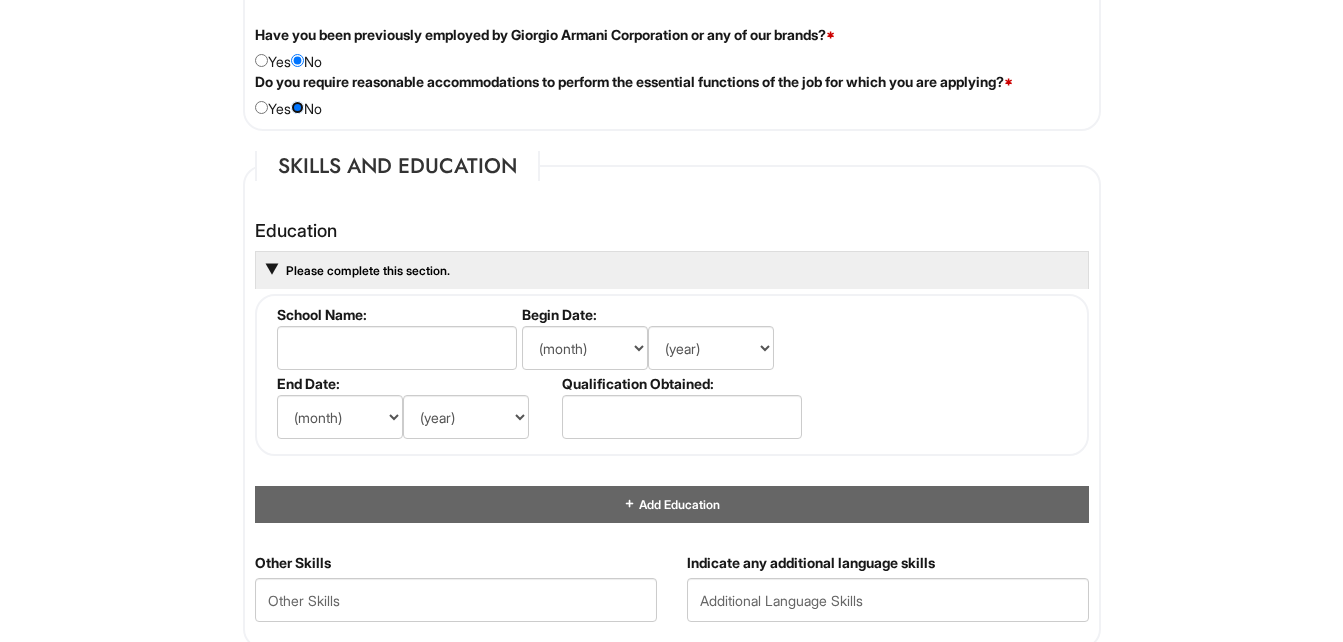 scroll, scrollTop: 1833, scrollLeft: 0, axis: vertical 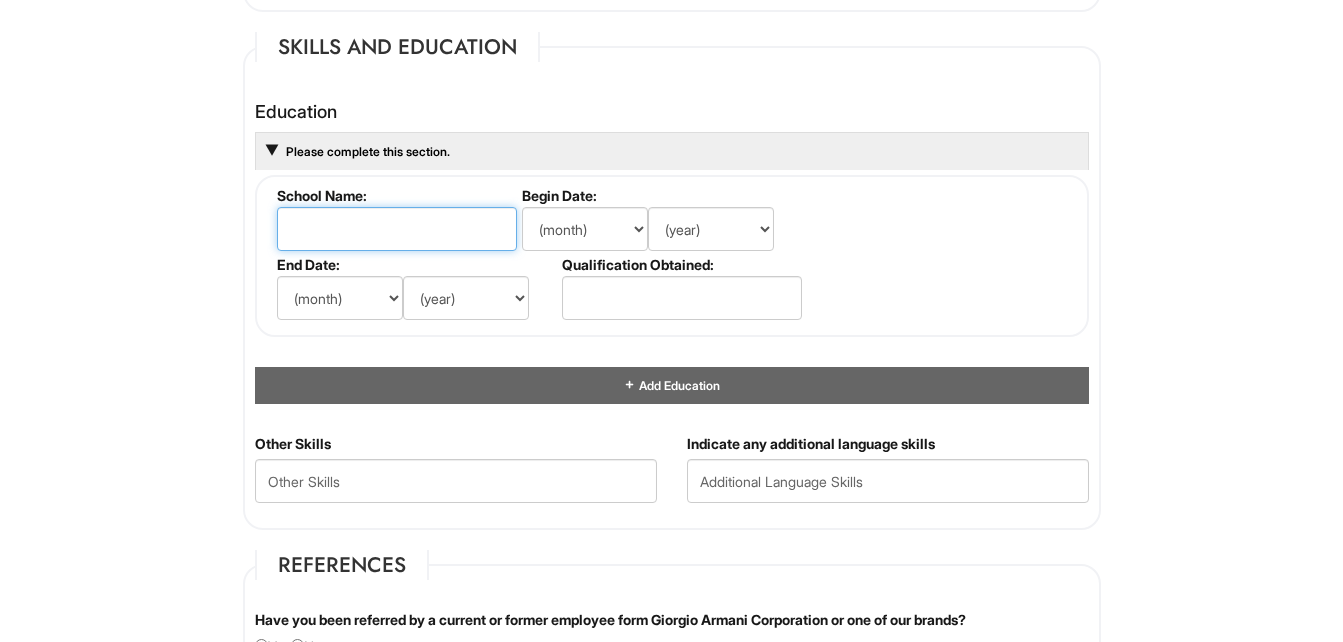 click at bounding box center (397, 229) 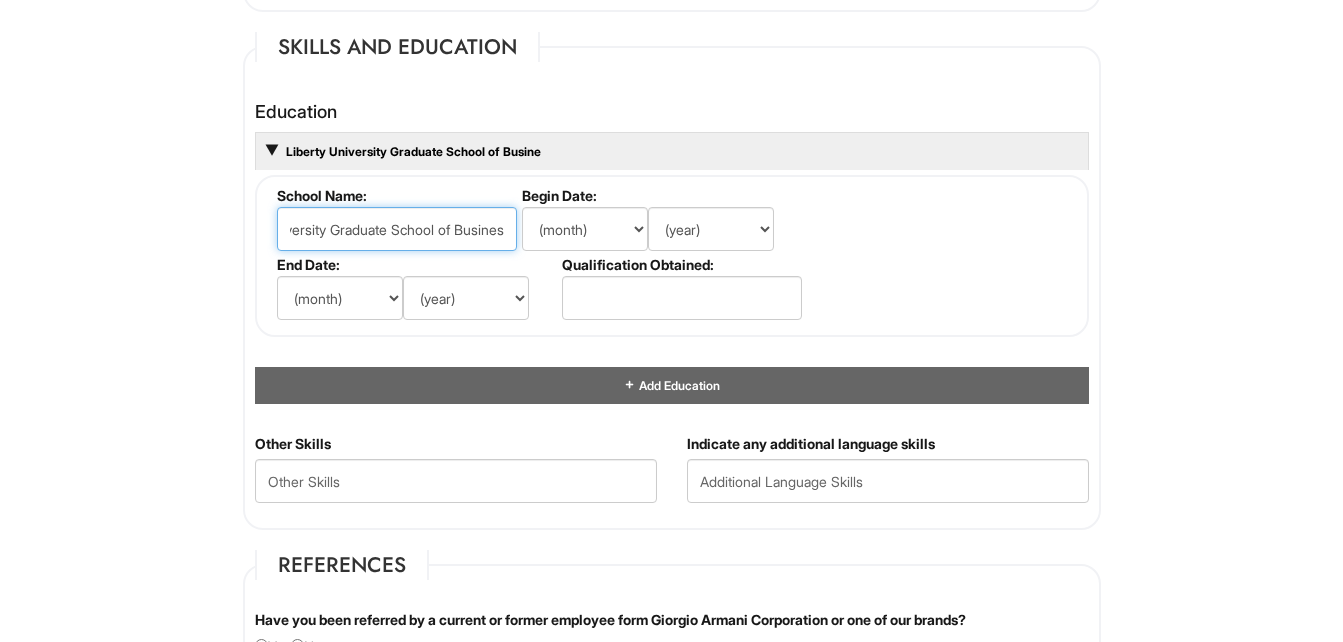 scroll, scrollTop: 0, scrollLeft: 98, axis: horizontal 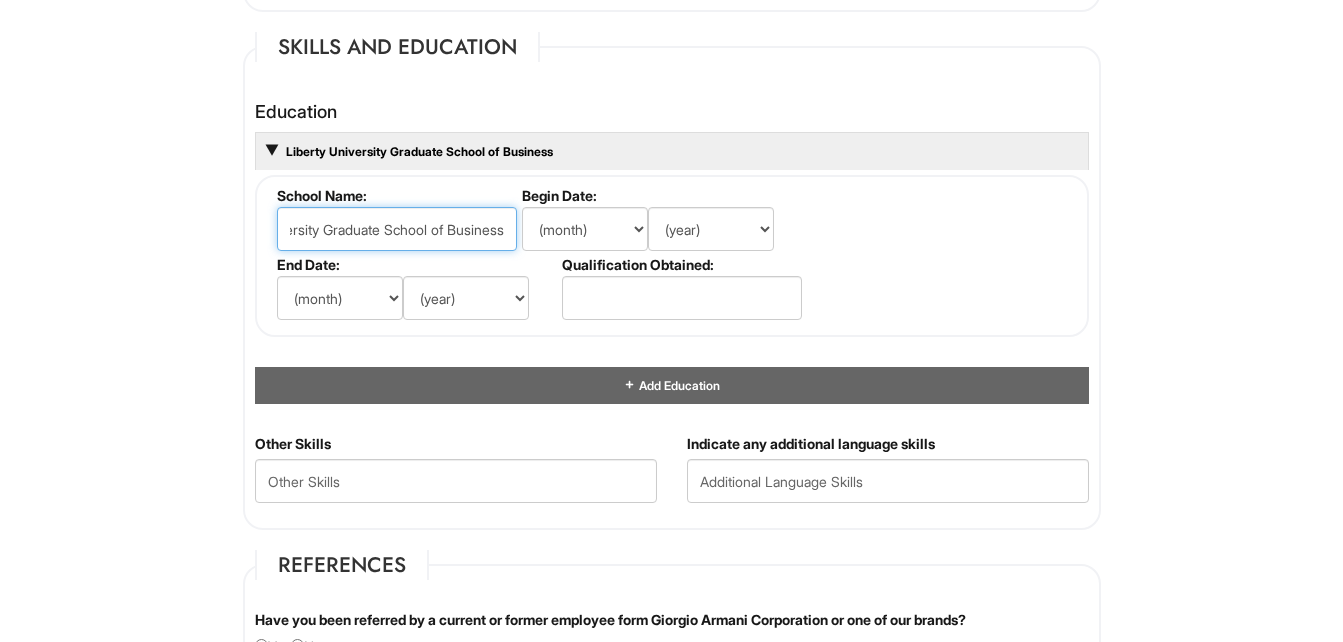 type on "Liberty University Graduate School of Business" 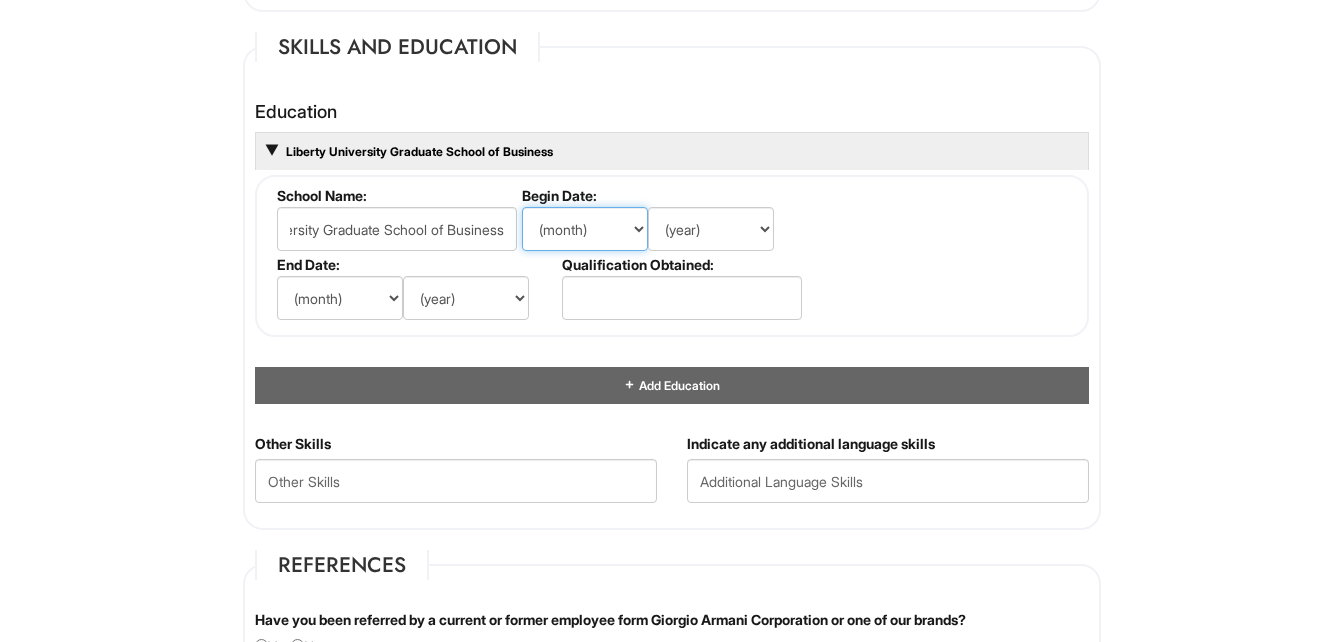 click on "(month) Jan Feb Mar Apr May Jun Jul Aug Sep Oct Nov Dec" at bounding box center [585, 229] 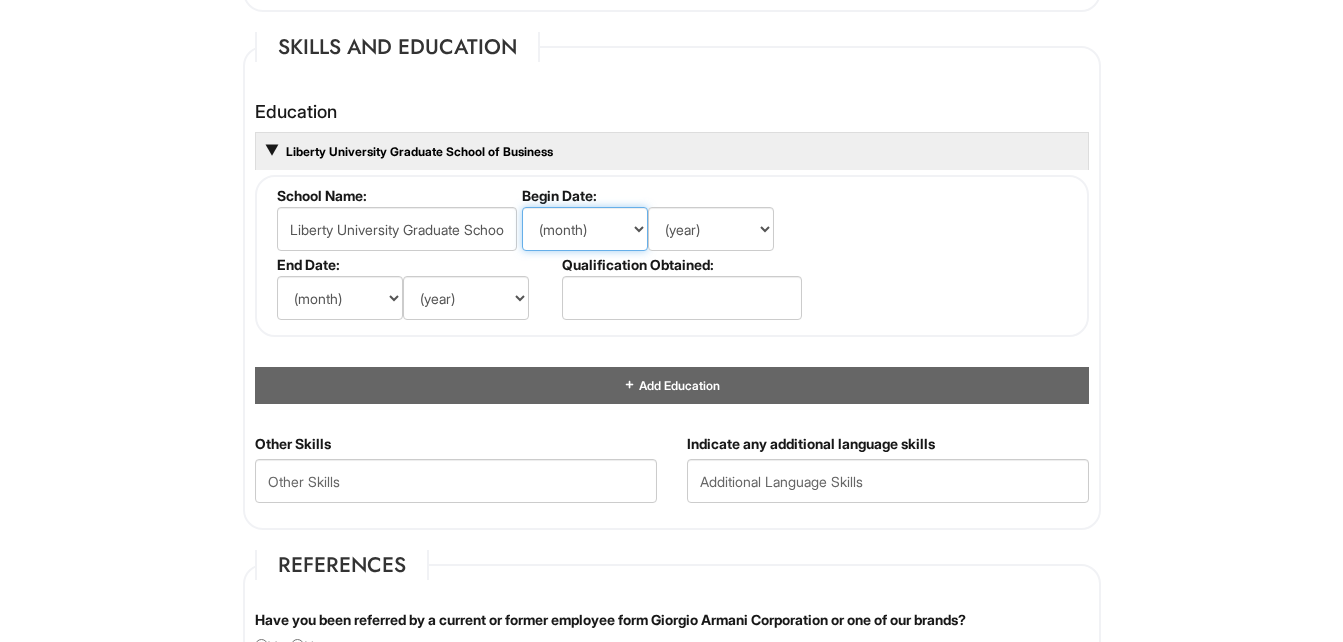 select on "5" 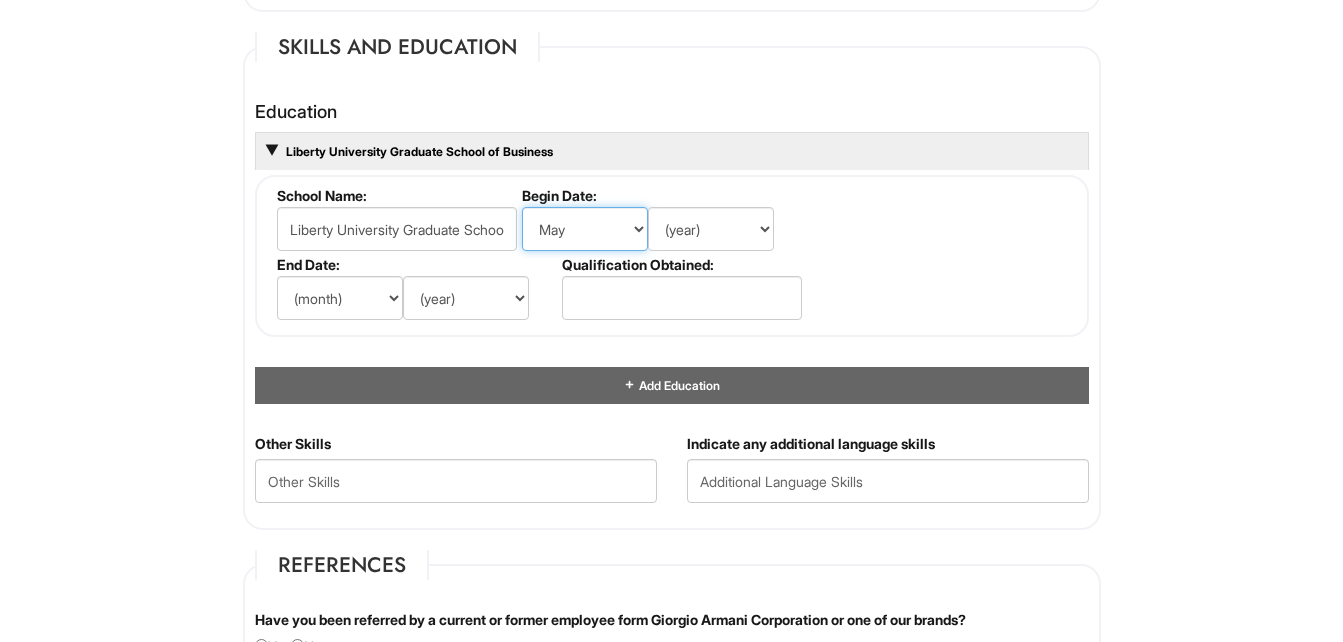 click on "(month) Jan Feb Mar Apr May Jun Jul Aug Sep Oct Nov Dec" at bounding box center (585, 229) 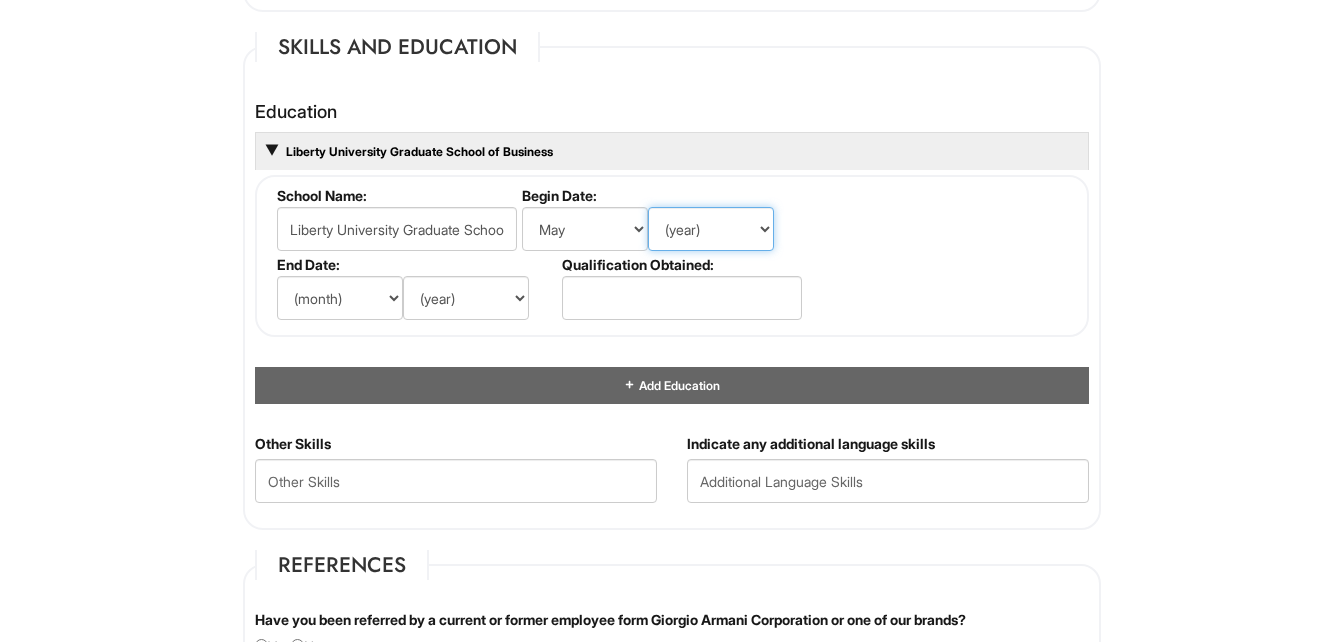 click on "(year) 2029 2028 2027 2026 2025 2024 2023 2022 2021 2020 2019 2018 2017 2016 2015 2014 2013 2012 2011 2010 2009 2008 2007 2006 2005 2004 2003 2002 2001 2000 1999 1998 1997 1996 1995 1994 1993 1992 1991 1990 1989 1988 1987 1986 1985 1984 1983 1982 1981 1980 1979 1978 1977 1976 1975 1974 1973 1972 1971 1970 1969 1968 1967 1966 1965 1964 1963 1962 1961 1960 1959 1958 1957 1956 1955 1954 1953 1952 1951 1950 1949 1948 1947 1946  --  2030 2031 2032 2033 2034 2035 2036 2037 2038 2039 2040 2041 2042 2043 2044 2045 2046 2047 2048 2049 2050 2051 2052 2053 2054 2055 2056 2057 2058 2059 2060 2061 2062 2063 2064" at bounding box center (711, 229) 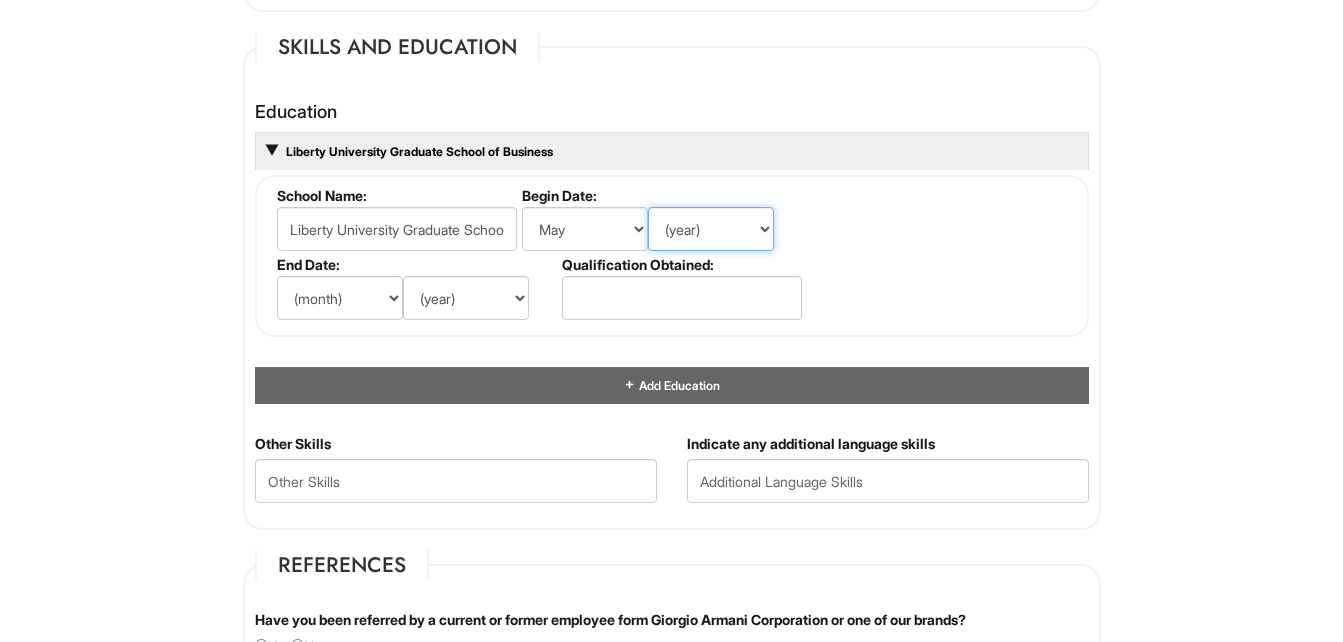select on "2020" 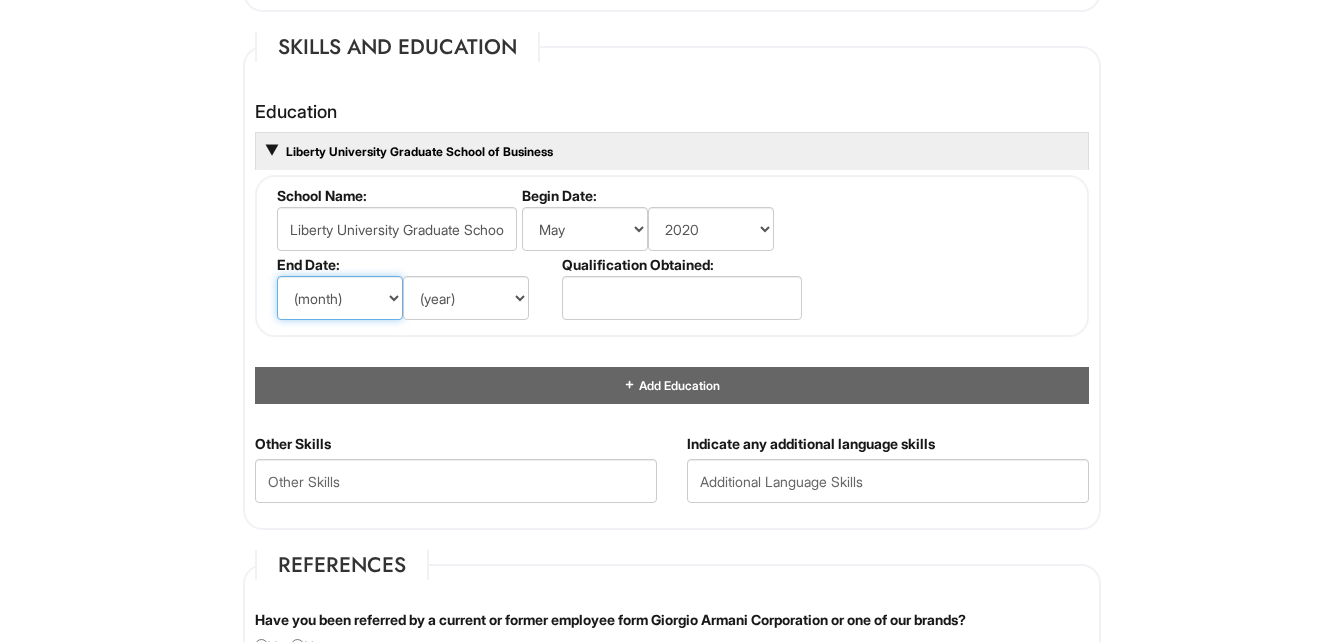 click on "(month) Jan Feb Mar Apr May Jun Jul Aug Sep Oct Nov Dec" at bounding box center (340, 298) 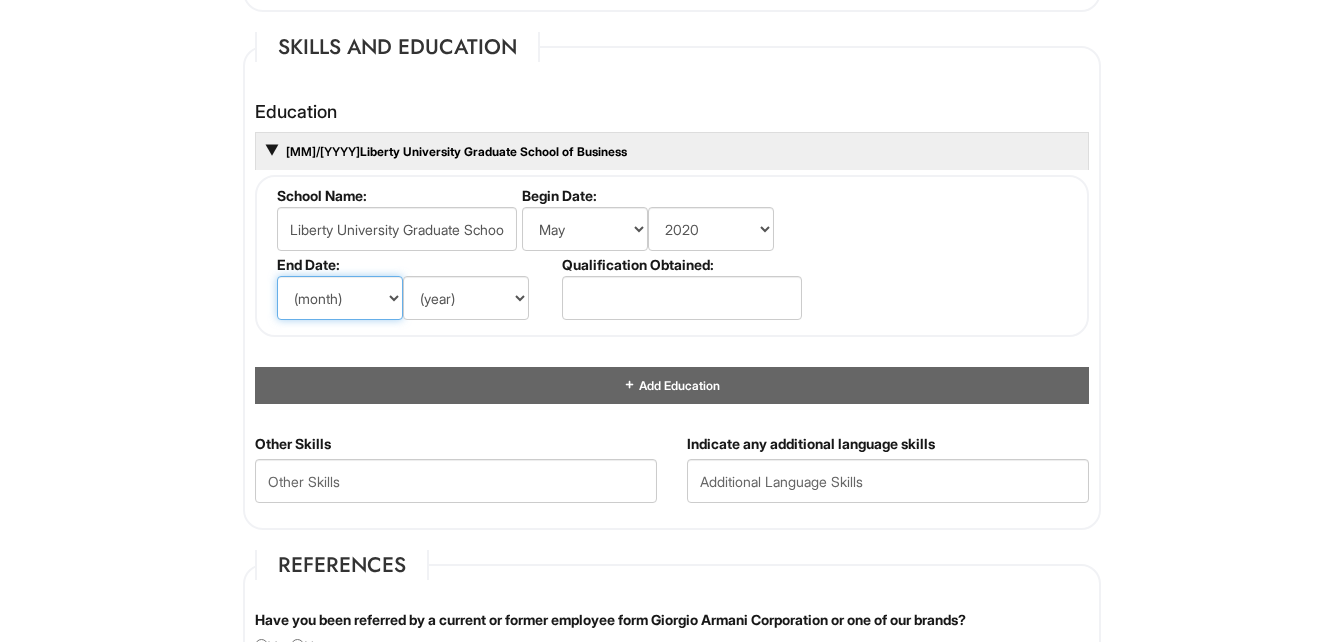 select on "7" 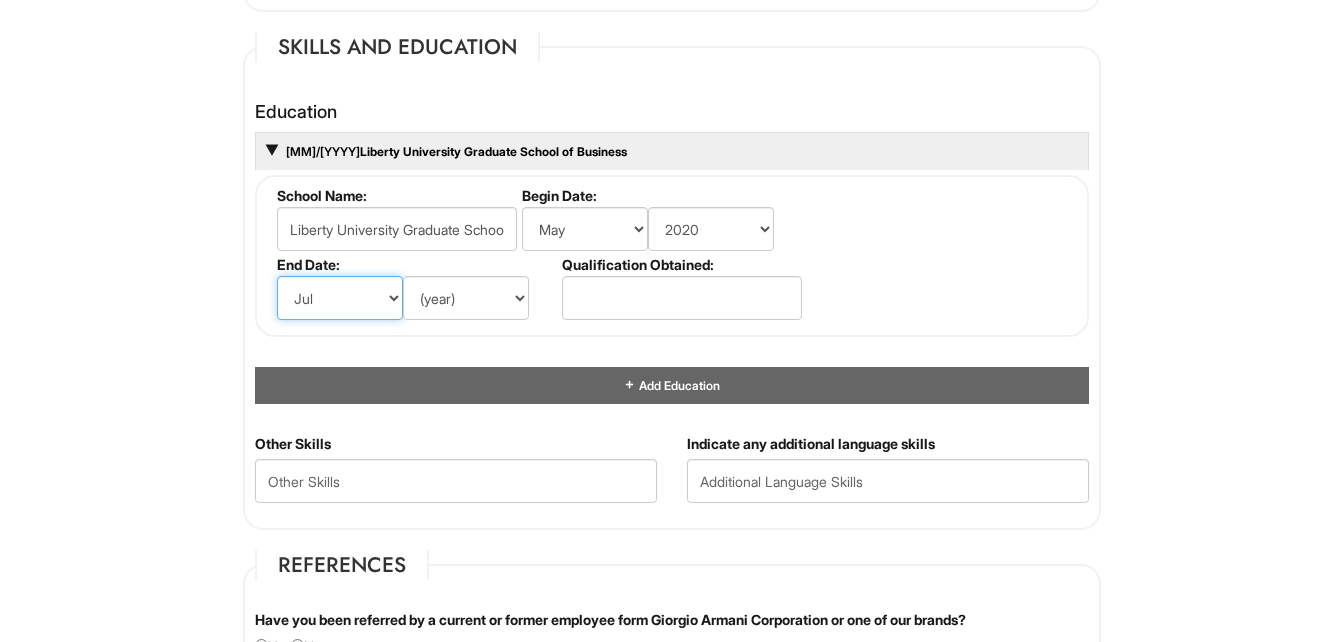click on "(month) Jan Feb Mar Apr May Jun Jul Aug Sep Oct Nov Dec" at bounding box center [340, 298] 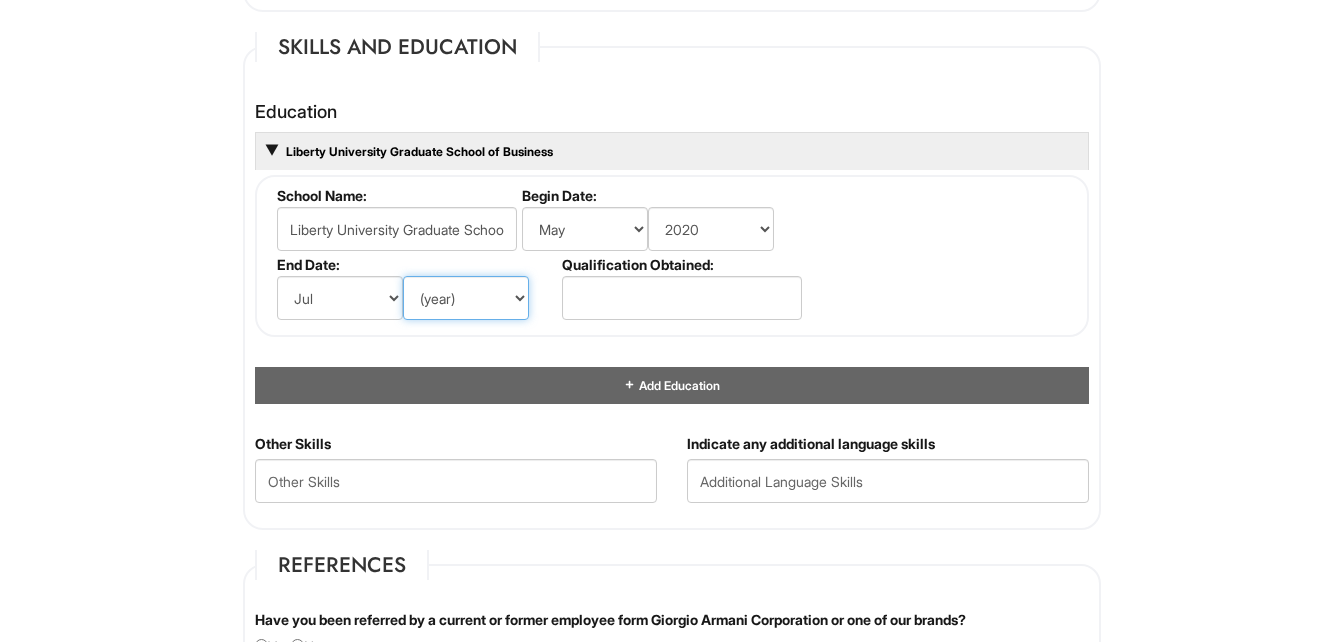 click on "(year) 2029 2028 2027 2026 2025 2024 2023 2022 2021 2020 2019 2018 2017 2016 2015 2014 2013 2012 2011 2010 2009 2008 2007 2006 2005 2004 2003 2002 2001 2000 1999 1998 1997 1996 1995 1994 1993 1992 1991 1990 1989 1988 1987 1986 1985 1984 1983 1982 1981 1980 1979 1978 1977 1976 1975 1974 1973 1972 1971 1970 1969 1968 1967 1966 1965 1964 1963 1962 1961 1960 1959 1958 1957 1956 1955 1954 1953 1952 1951 1950 1949 1948 1947 1946  --  2030 2031 2032 2033 2034 2035 2036 2037 2038 2039 2040 2041 2042 2043 2044 2045 2046 2047 2048 2049 2050 2051 2052 2053 2054 2055 2056 2057 2058 2059 2060 2061 2062 2063 2064" at bounding box center (466, 298) 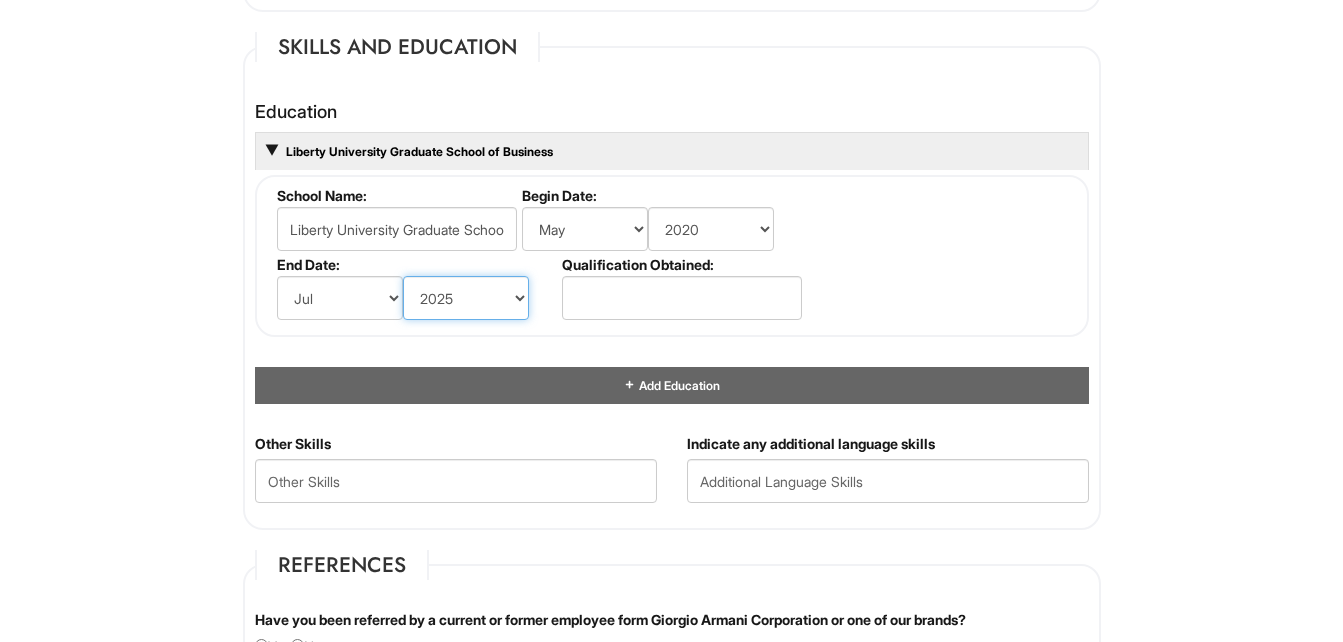 click on "(year) 2029 2028 2027 2026 2025 2024 2023 2022 2021 2020 2019 2018 2017 2016 2015 2014 2013 2012 2011 2010 2009 2008 2007 2006 2005 2004 2003 2002 2001 2000 1999 1998 1997 1996 1995 1994 1993 1992 1991 1990 1989 1988 1987 1986 1985 1984 1983 1982 1981 1980 1979 1978 1977 1976 1975 1974 1973 1972 1971 1970 1969 1968 1967 1966 1965 1964 1963 1962 1961 1960 1959 1958 1957 1956 1955 1954 1953 1952 1951 1950 1949 1948 1947 1946  --  2030 2031 2032 2033 2034 2035 2036 2037 2038 2039 2040 2041 2042 2043 2044 2045 2046 2047 2048 2049 2050 2051 2052 2053 2054 2055 2056 2057 2058 2059 2060 2061 2062 2063 2064" at bounding box center [466, 298] 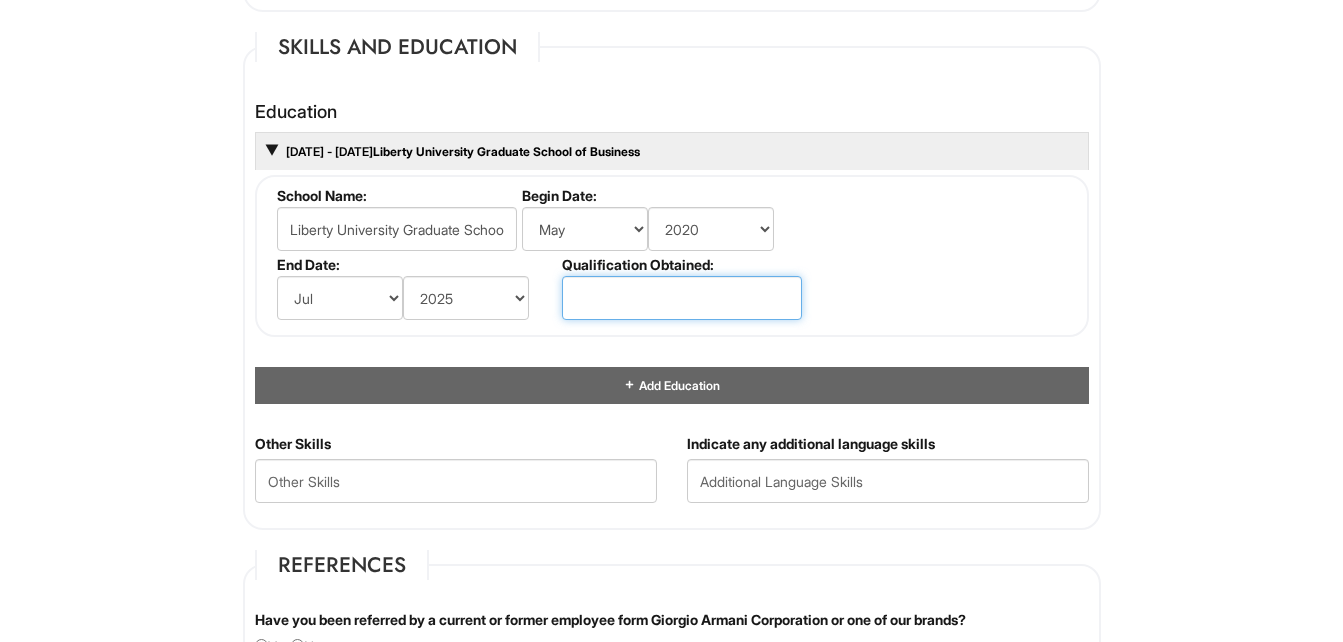click at bounding box center (682, 298) 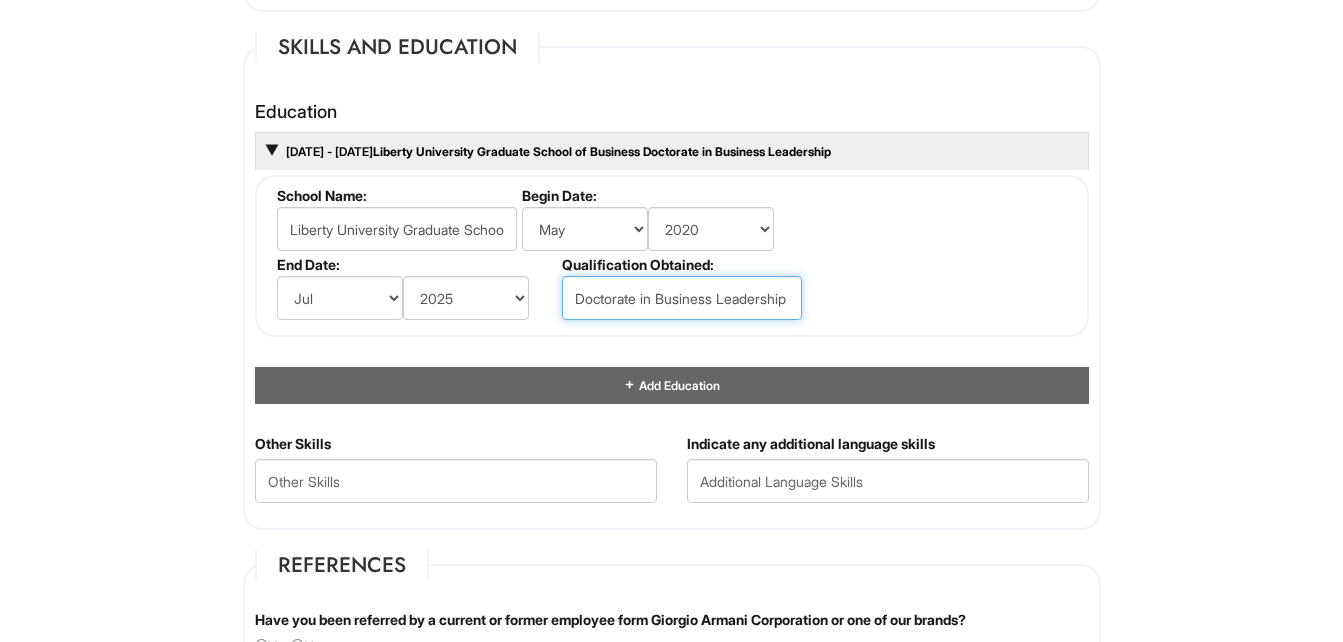 scroll, scrollTop: 0, scrollLeft: 8, axis: horizontal 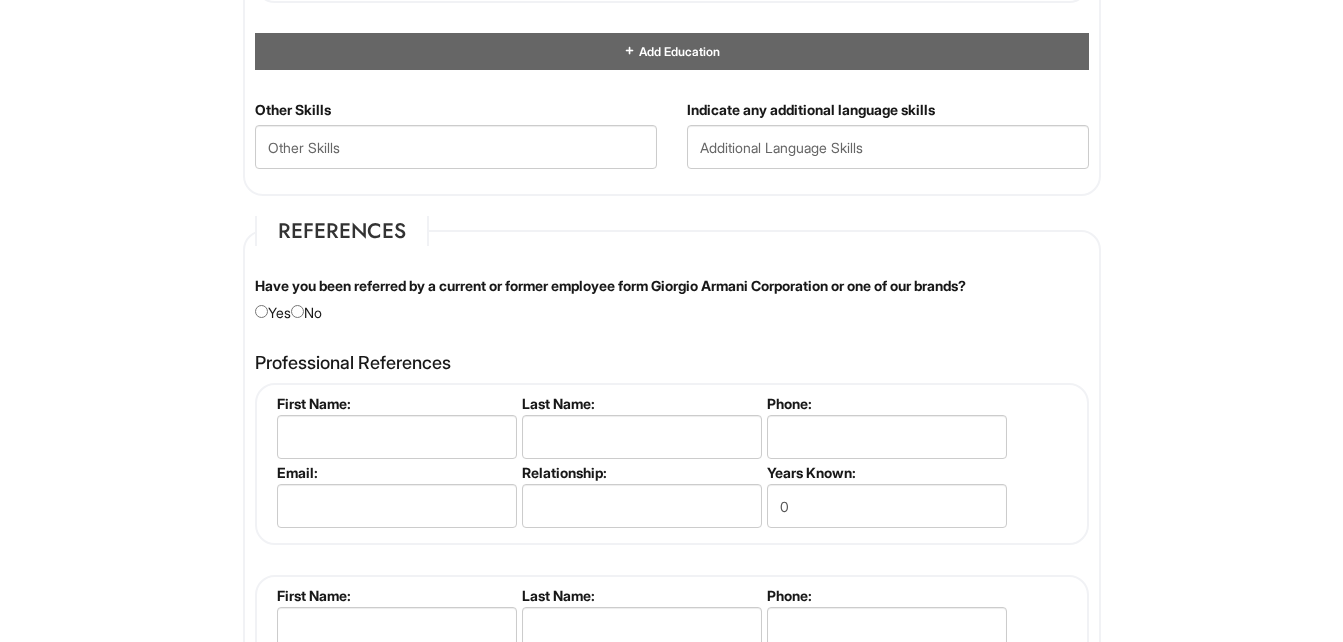 type on "Doctorate in Business Strategic Leadership" 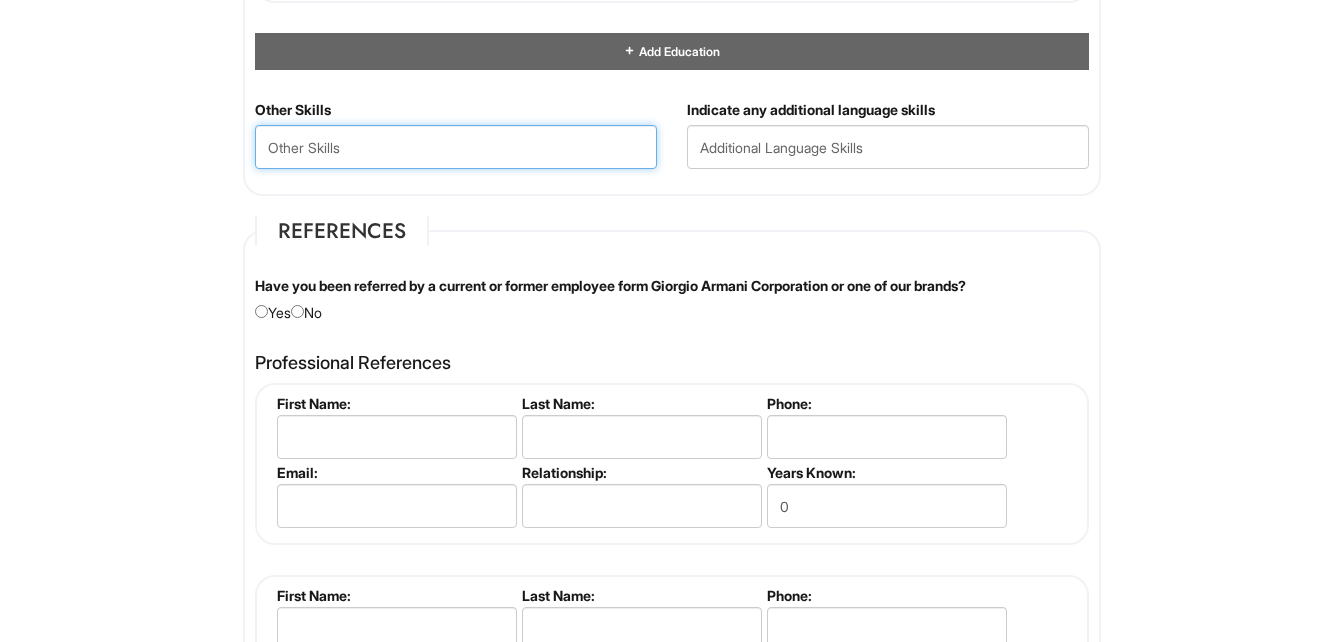 click at bounding box center [456, 147] 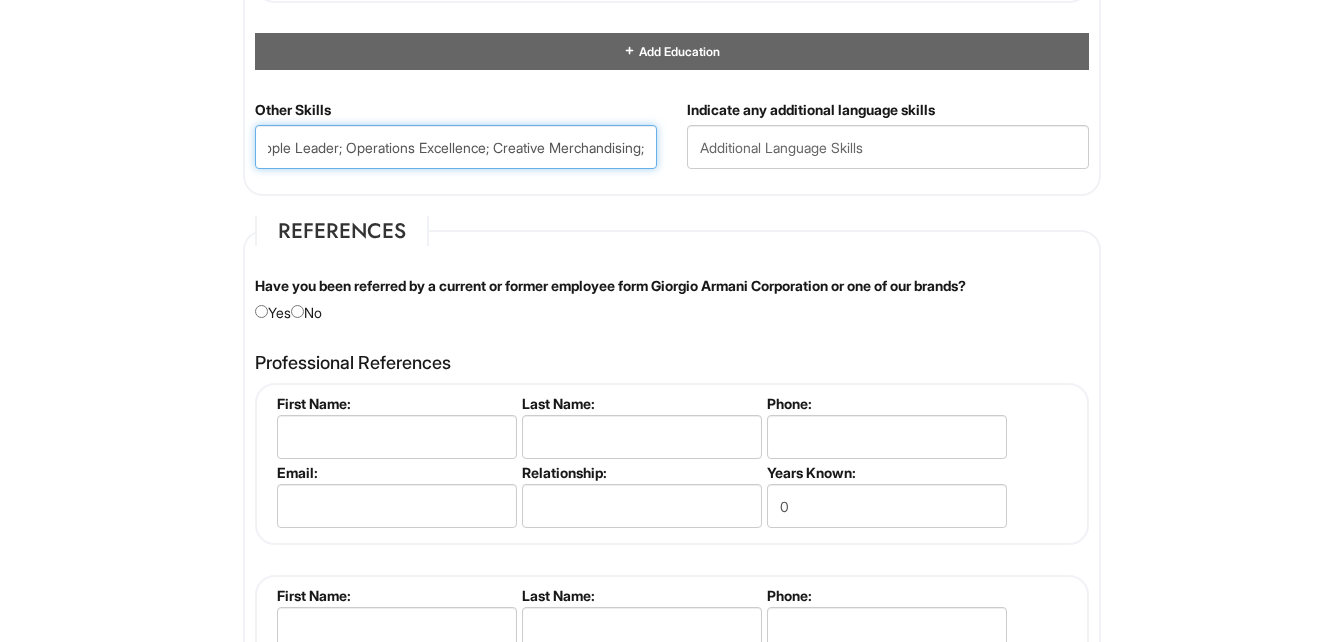 scroll, scrollTop: 0, scrollLeft: 131, axis: horizontal 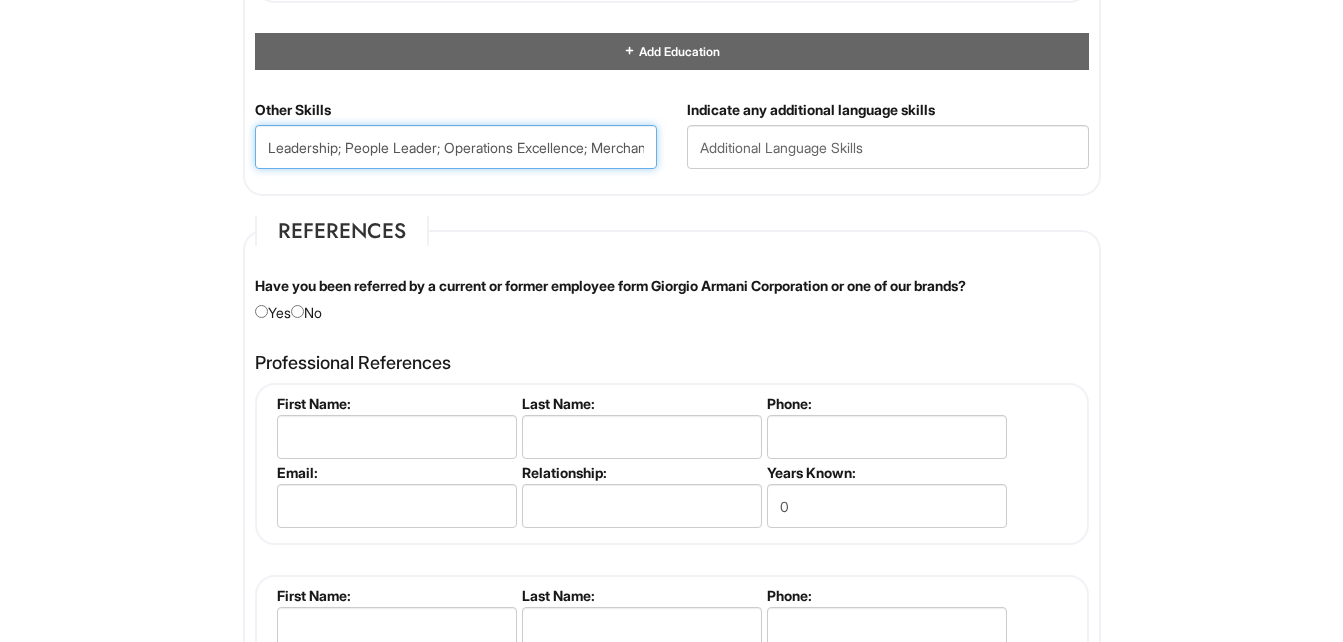 click on "Leadership; People Leader; Operations Excellence; Merchandising Strategies;" at bounding box center (456, 147) 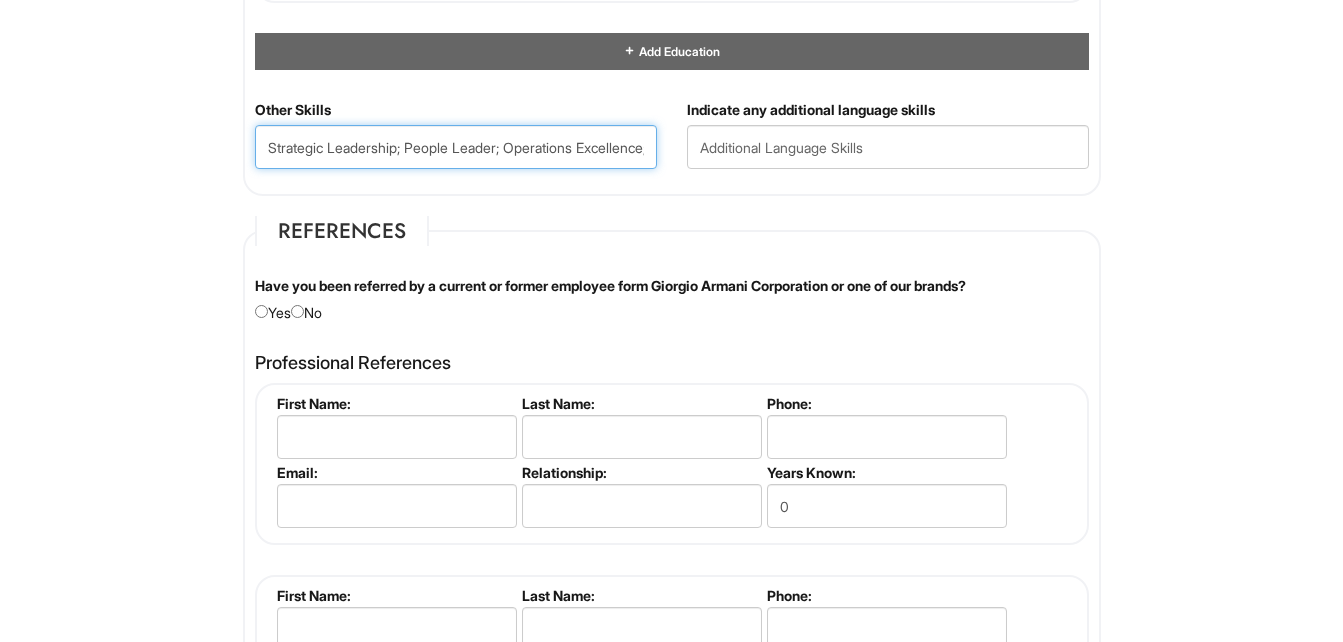 click on "Strategic Leadership; People Leader; Operations Excellence; Merchandising Strategies;" at bounding box center (456, 147) 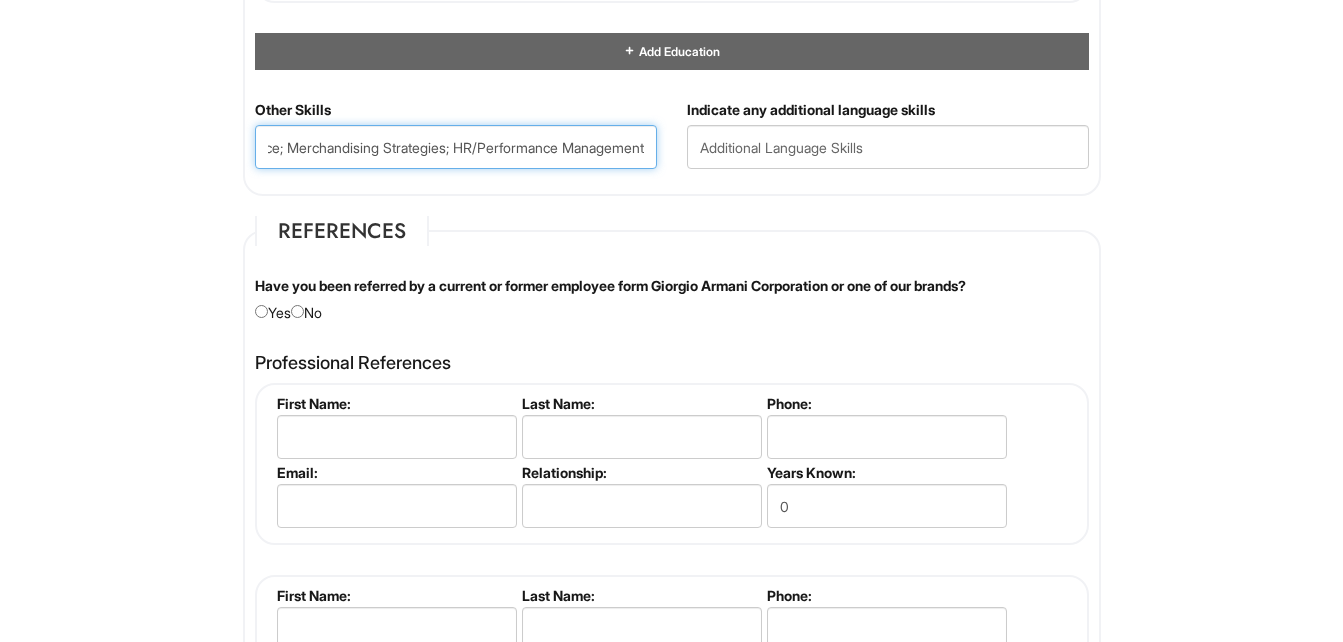scroll, scrollTop: 0, scrollLeft: 406, axis: horizontal 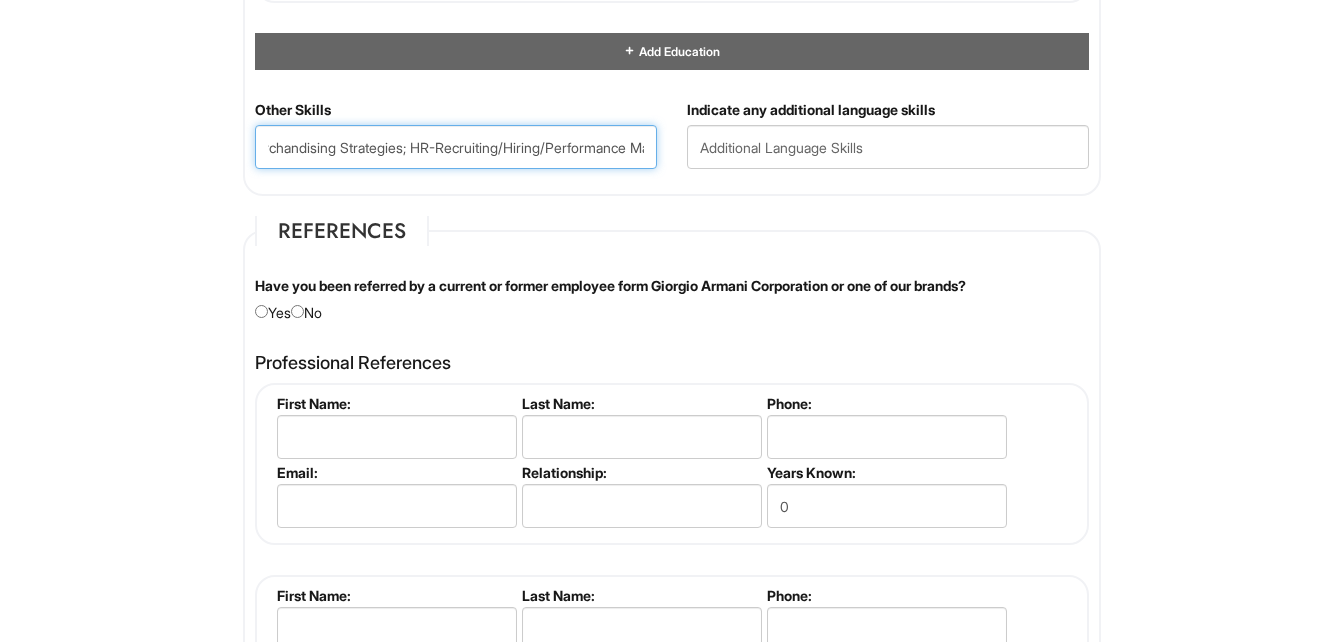 type on "Strategic Leadership; People Leader; Operations Excellence; Merchandising Strategies; HR-Recruiting/Hiring/Performance Management" 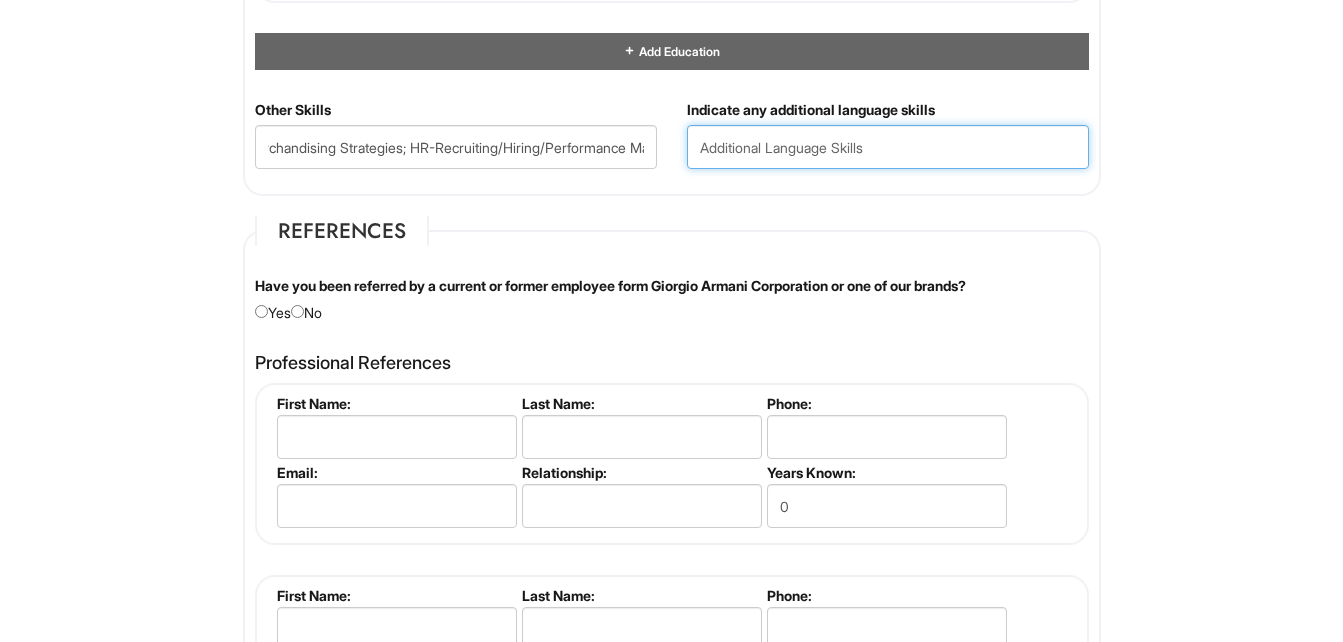 click at bounding box center (888, 147) 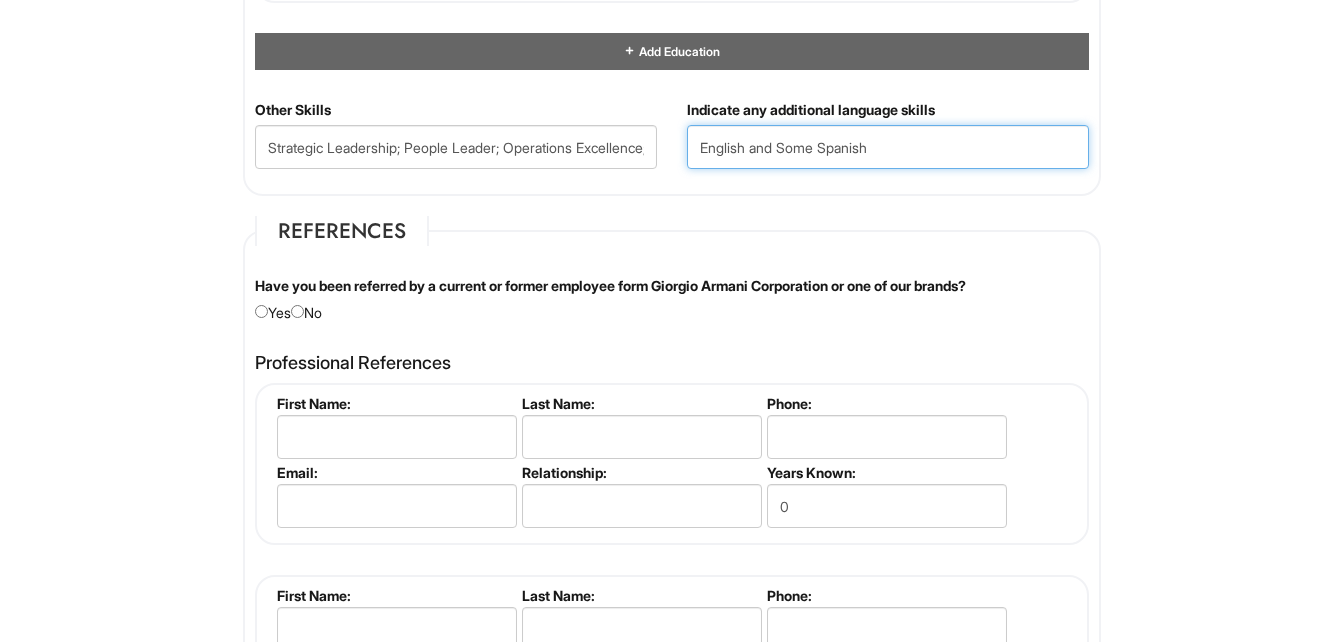 type on "English and Some Spanish" 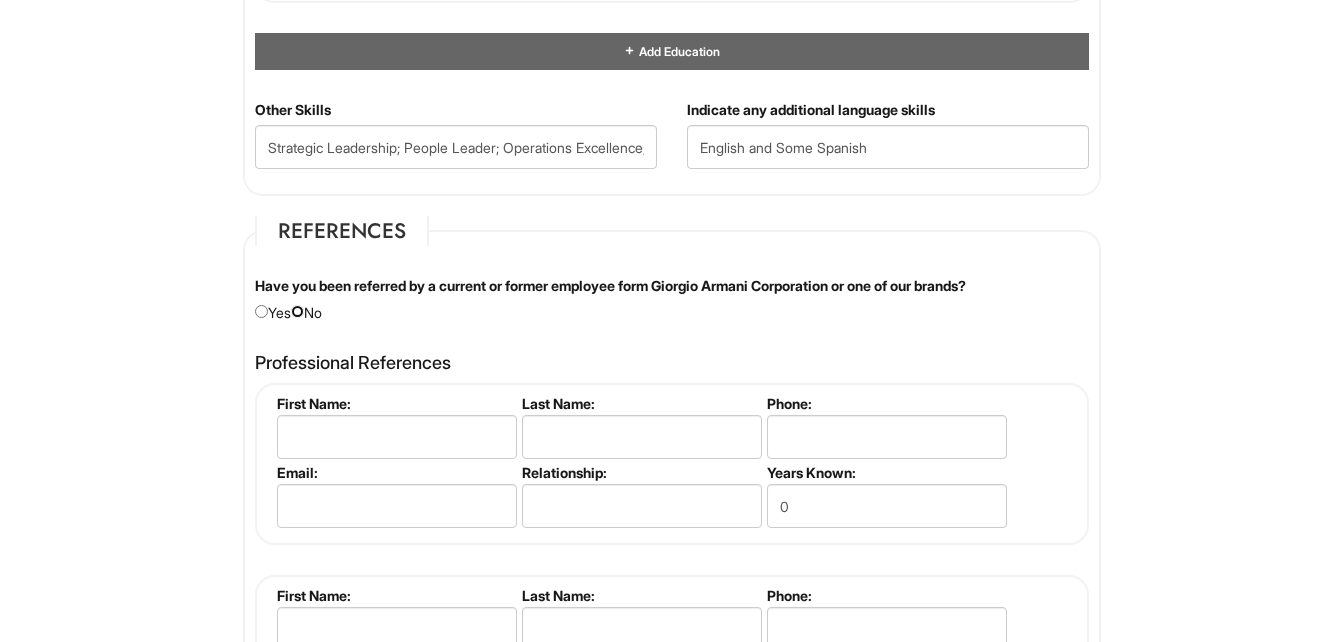 click at bounding box center [297, 311] 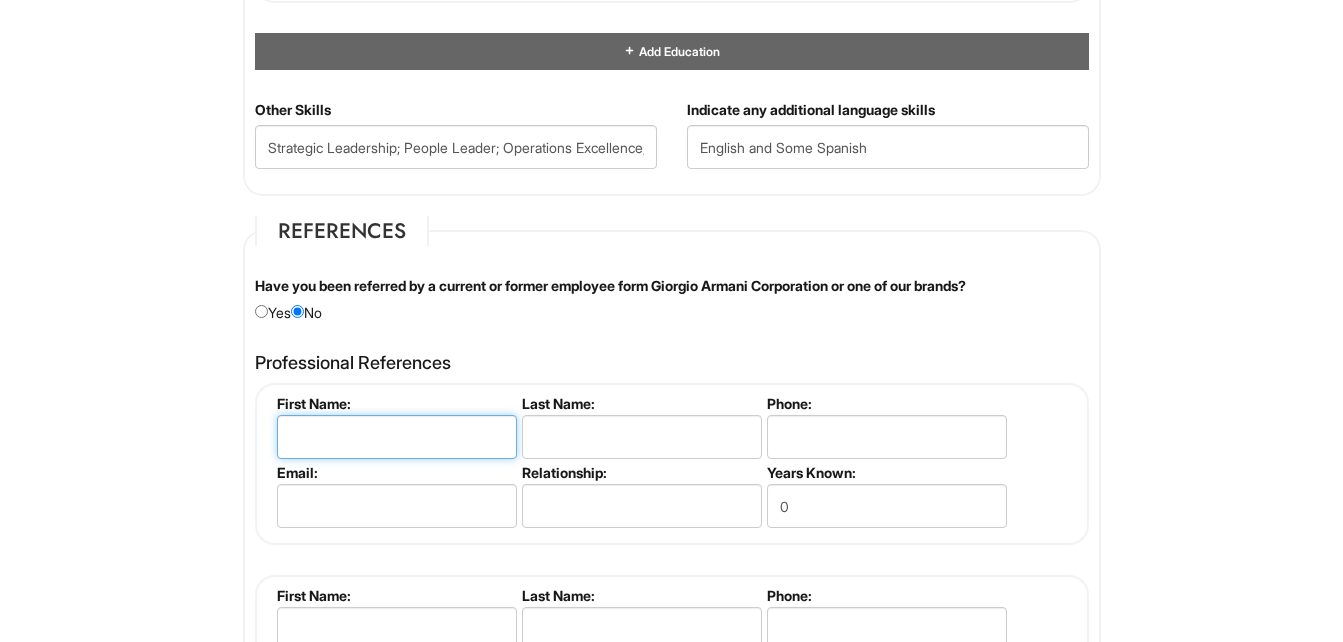click at bounding box center [397, 437] 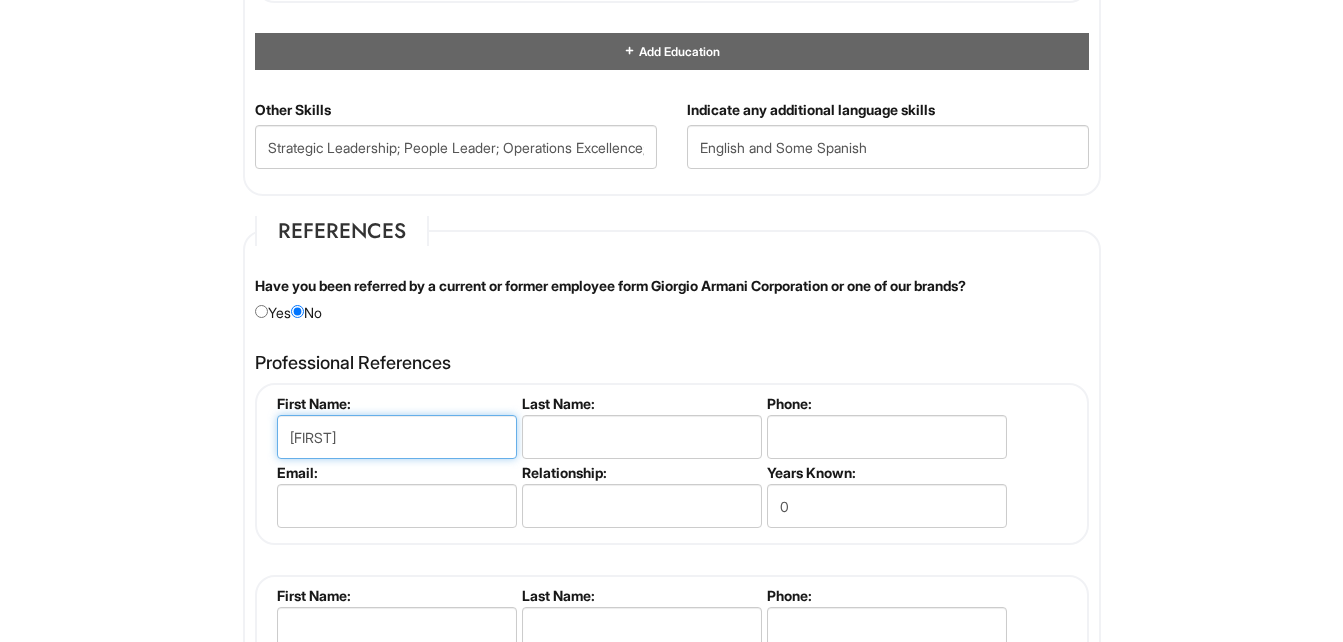 type on "[FIRST]" 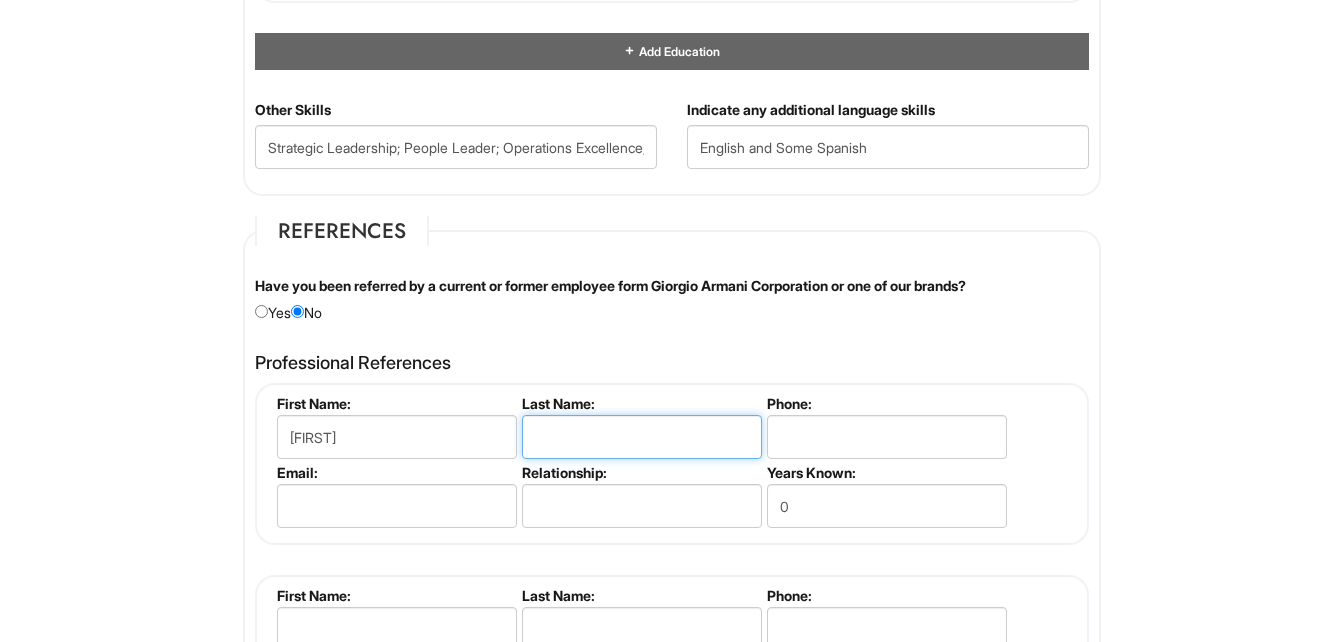click at bounding box center [642, 437] 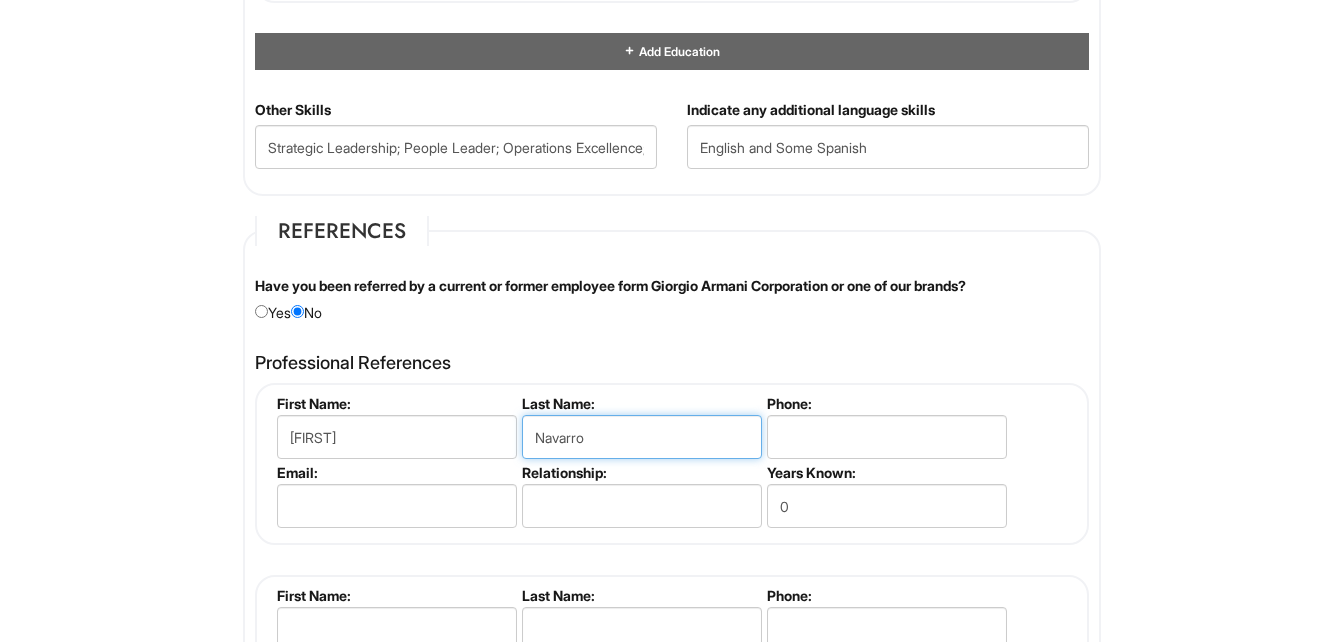 type on "Navarro" 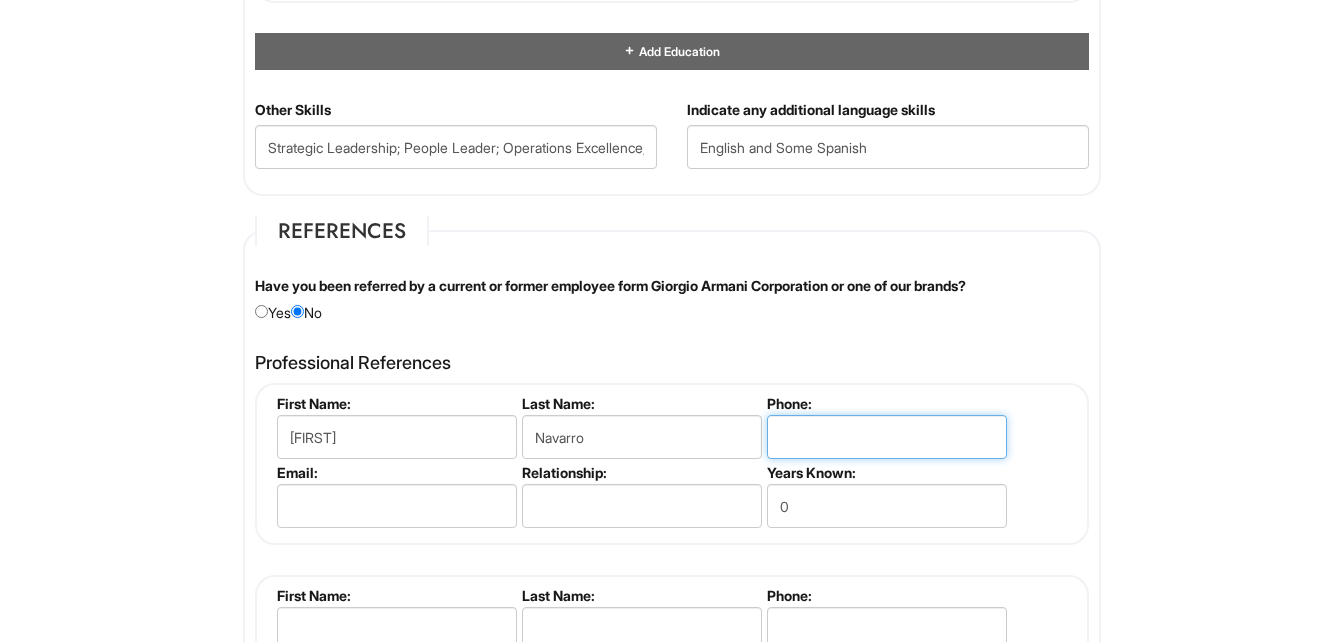 click at bounding box center [887, 437] 